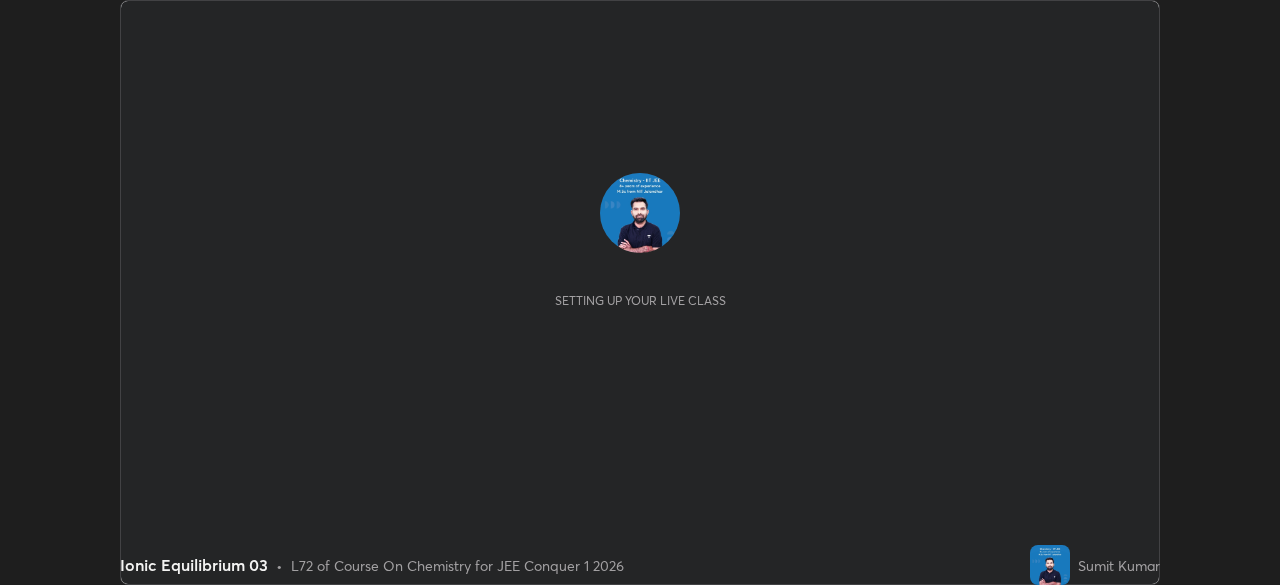 scroll, scrollTop: 0, scrollLeft: 0, axis: both 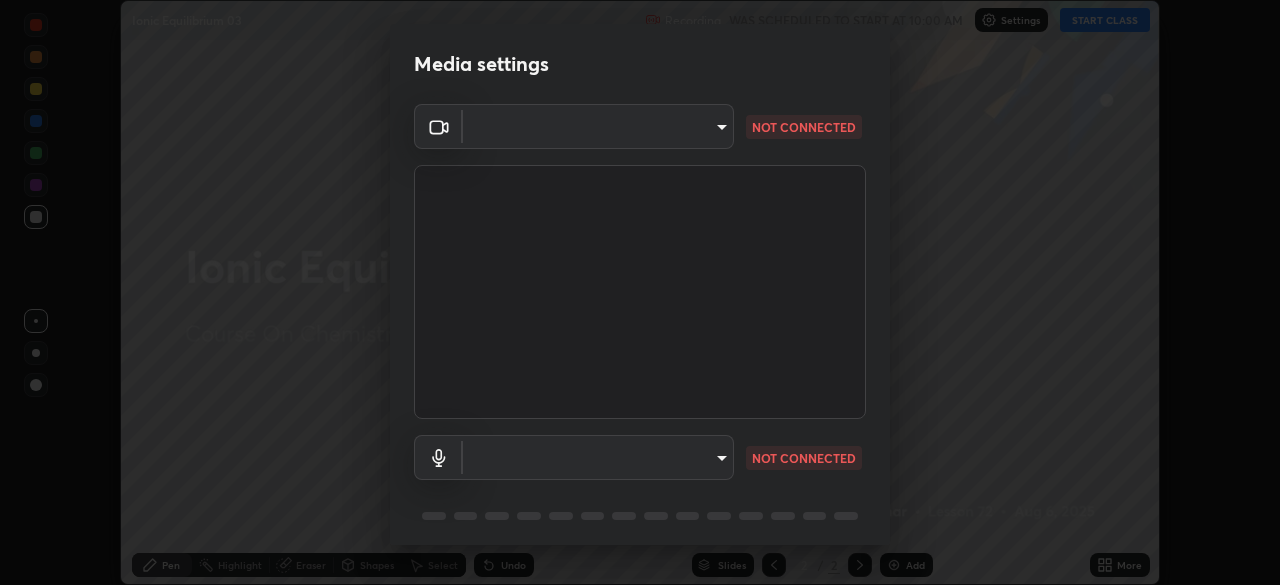 click on "Erase all Ionic Equilibrium 03 Recording WAS SCHEDULED TO START AT [TIME] Settings START CLASS Setting up your live class Ionic Equilibrium 03 • L72 of Course On Chemistry for JEE Conquer 1 2026 Sumit Kumar Pen Highlight Eraser Shapes Select Undo Slides 2 / 2 Add More No doubts shared Encourage your learners to ask a doubt for better clarity Report an issue Reason for reporting Buffering Chat not working Audio - Video sync issue Educator video quality low ​ Attach an image Report Media settings ​ NOT CONNECTED ​ NOT CONNECTED 1 / 5 Next" at bounding box center (640, 292) 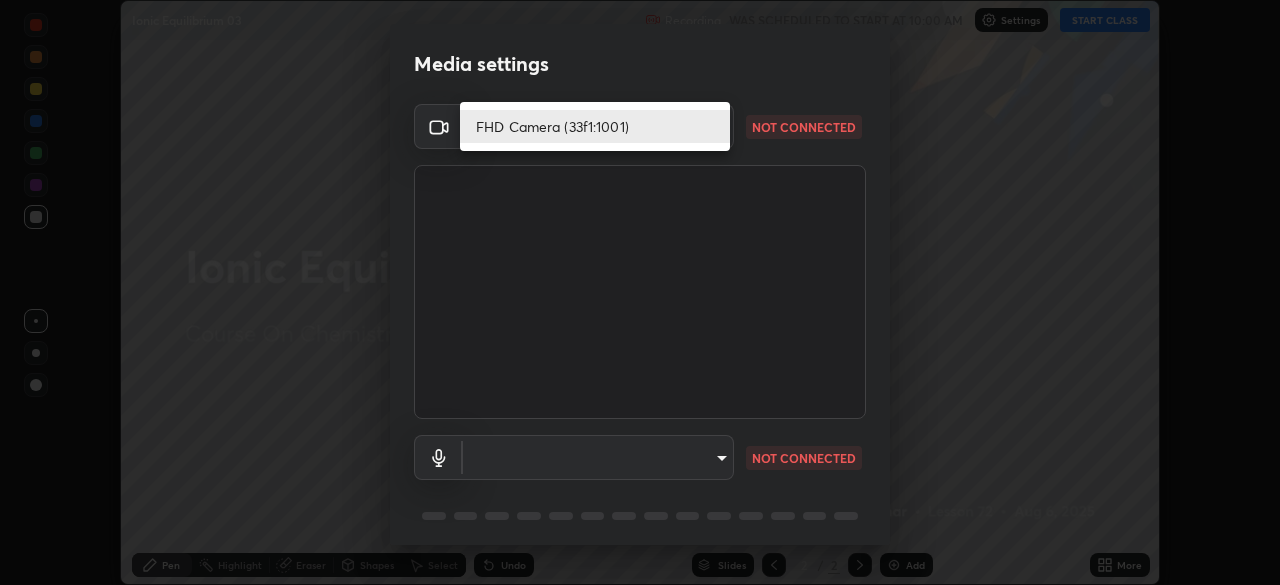 click at bounding box center (640, 292) 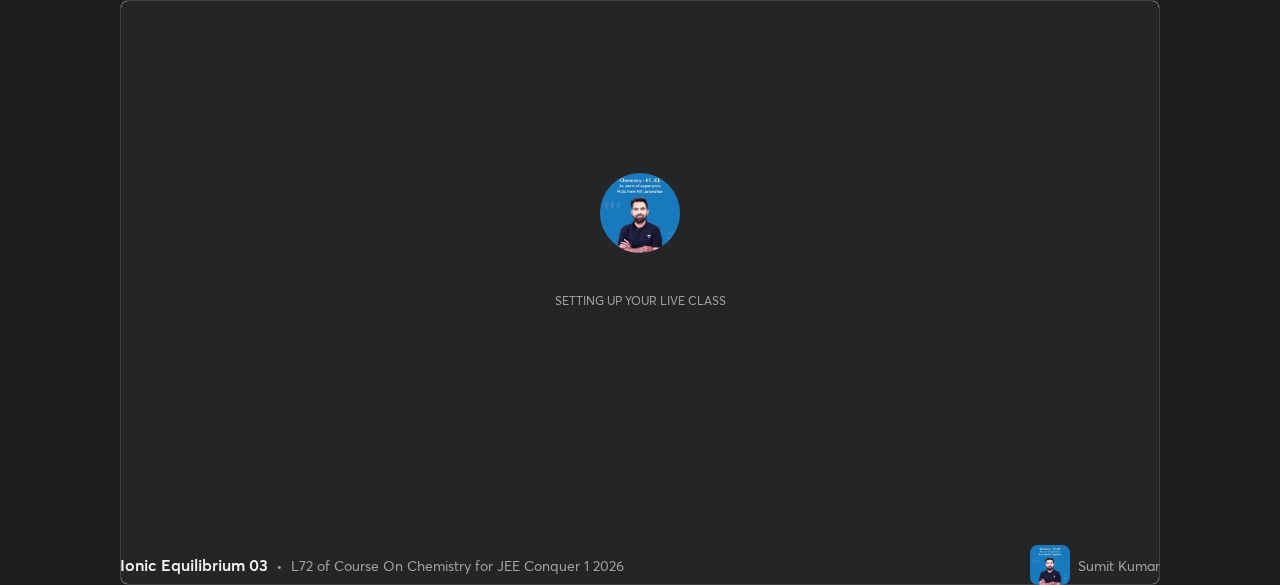 scroll, scrollTop: 0, scrollLeft: 0, axis: both 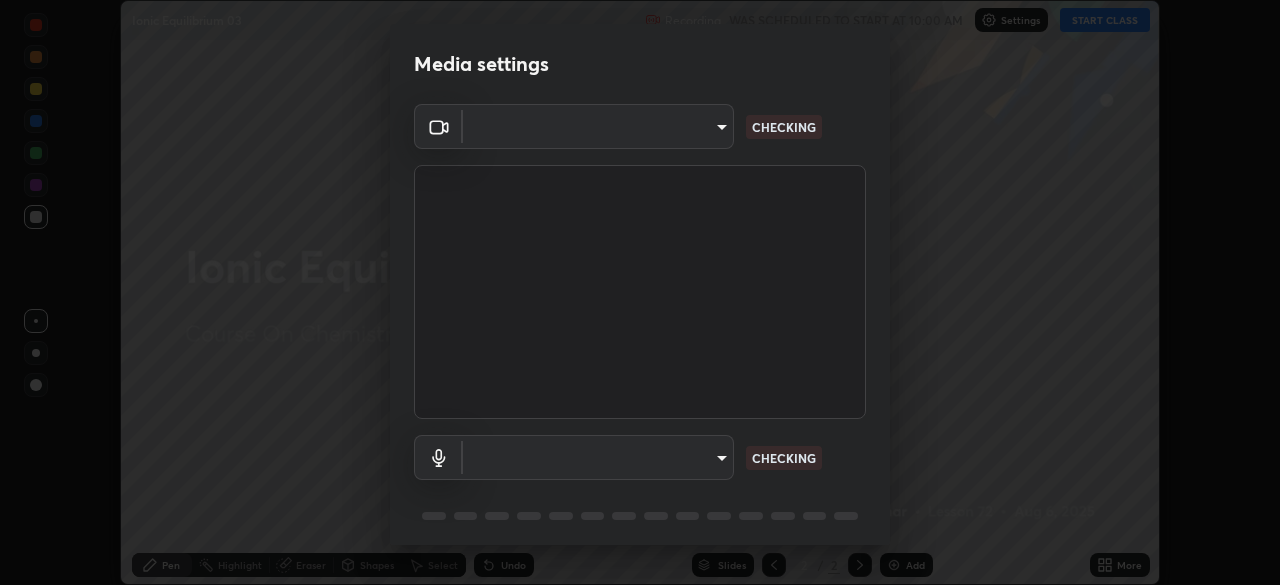 type on "ad955ff32353b9e9b452dee9a7ed111686ceaca65da538d07dad3a7b383c2c8d" 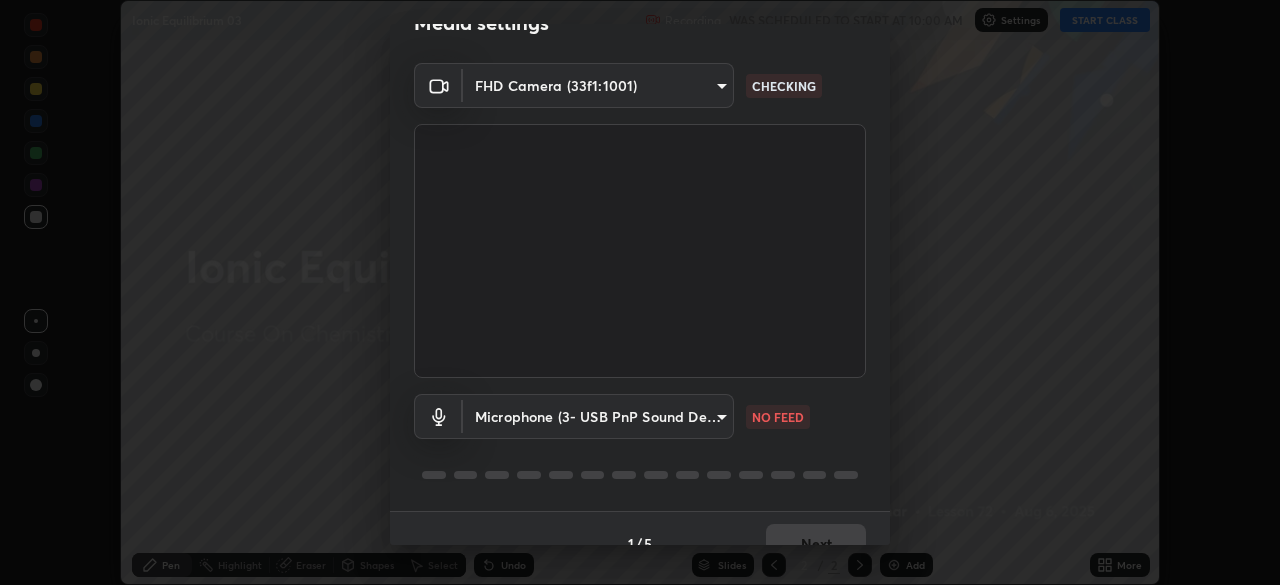scroll, scrollTop: 42, scrollLeft: 0, axis: vertical 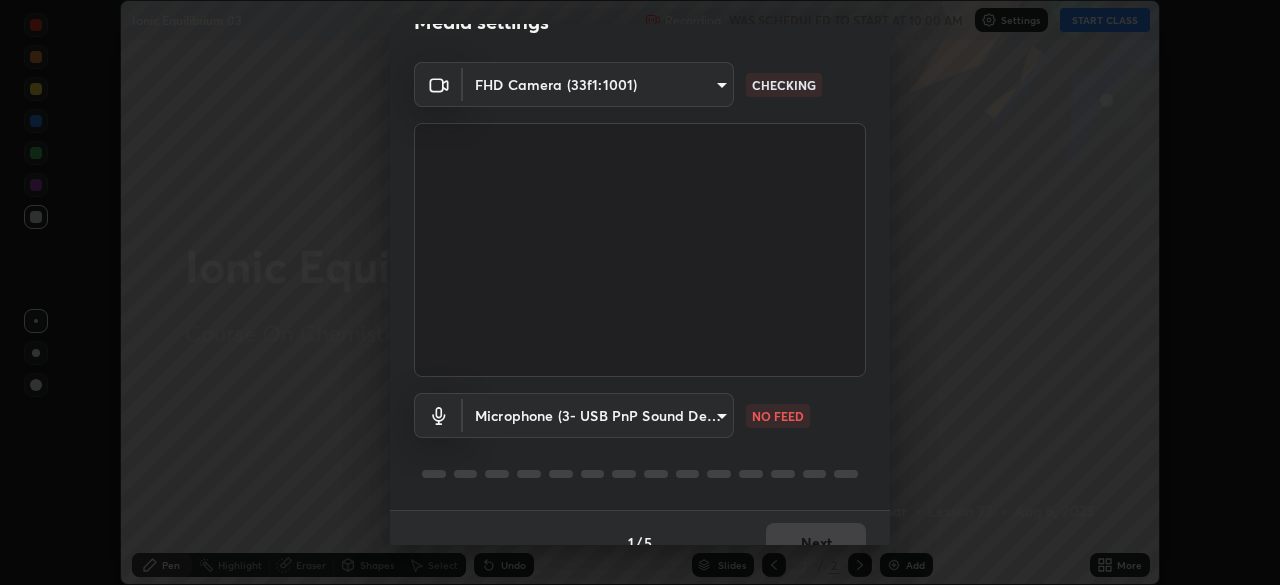 click on "Erase all Ionic Equilibrium 03 Recording WAS SCHEDULED TO START AT  10:00 AM Settings START CLASS Setting up your live class Ionic Equilibrium 03 • L72 of Course On Chemistry for JEE Conquer 1 2026 [PERSON] Pen Highlight Eraser Shapes Select Undo Slides 2 / 2 Add More No doubts shared Encourage your learners to ask a doubt for better clarity Report an issue Reason for reporting Buffering Chat not working Audio - Video sync issue Educator video quality low ​ Attach an image Report Media settings FHD Camera (33f1:1001) [HASH] NO FEED 1 / 5 Next" at bounding box center [640, 292] 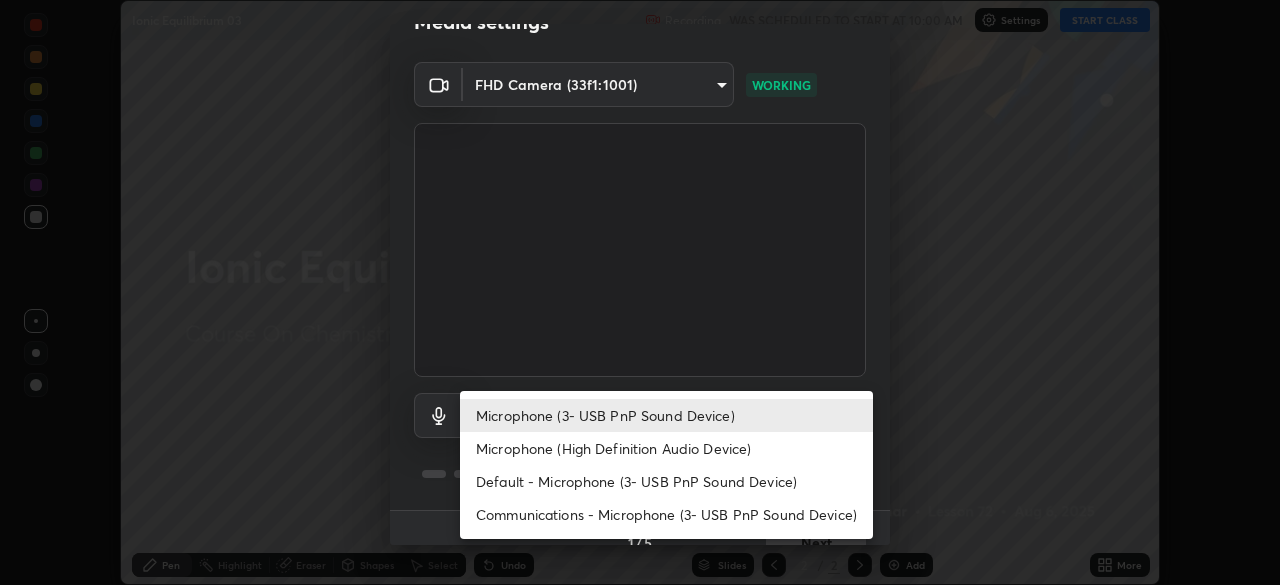 click on "Microphone (High Definition Audio Device)" at bounding box center [666, 448] 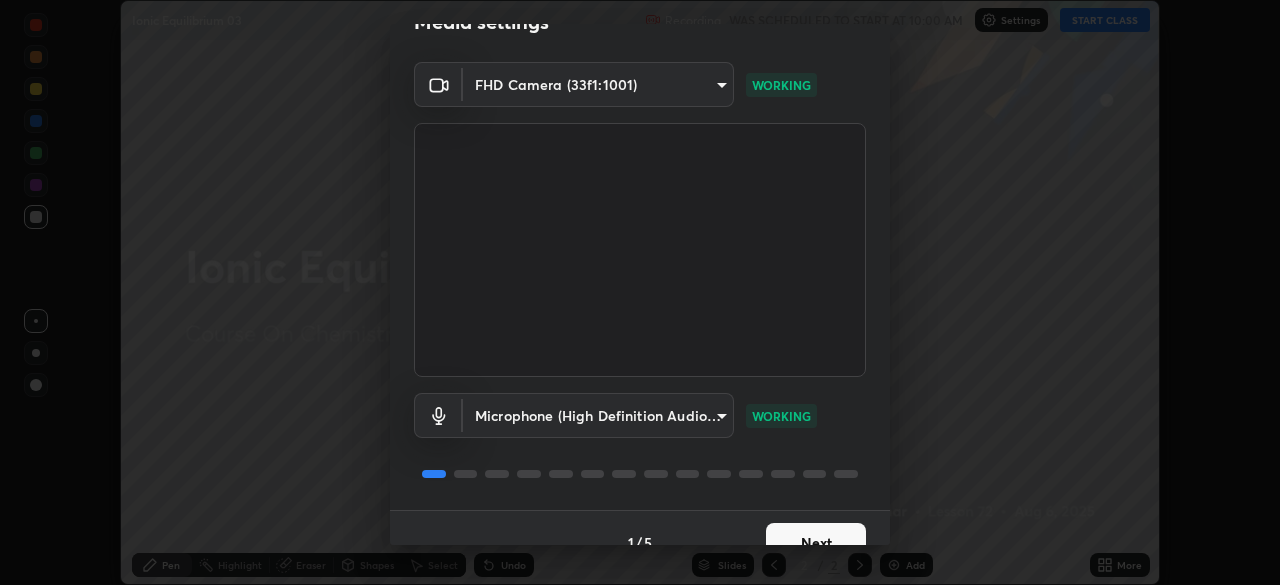 scroll, scrollTop: 71, scrollLeft: 0, axis: vertical 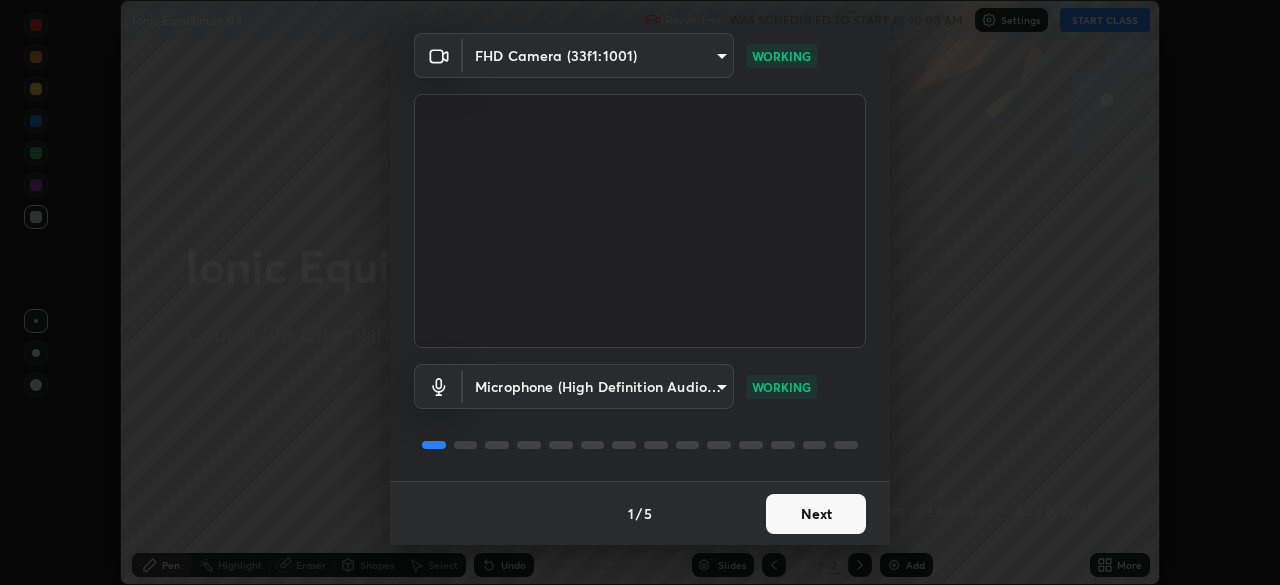 click on "Next" at bounding box center [816, 514] 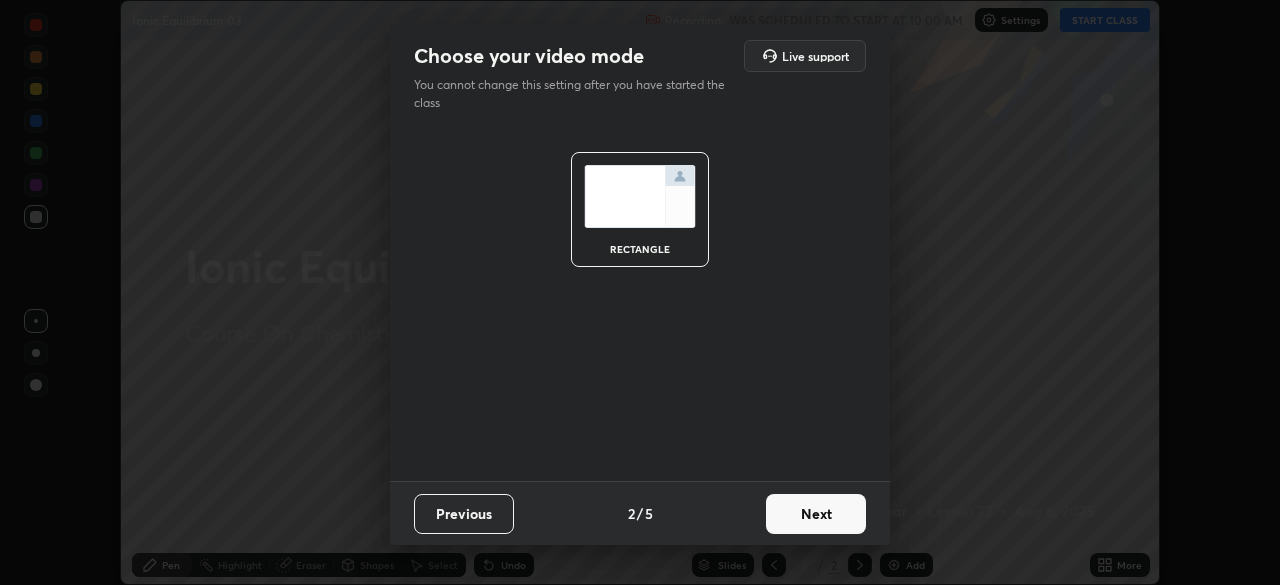 scroll, scrollTop: 0, scrollLeft: 0, axis: both 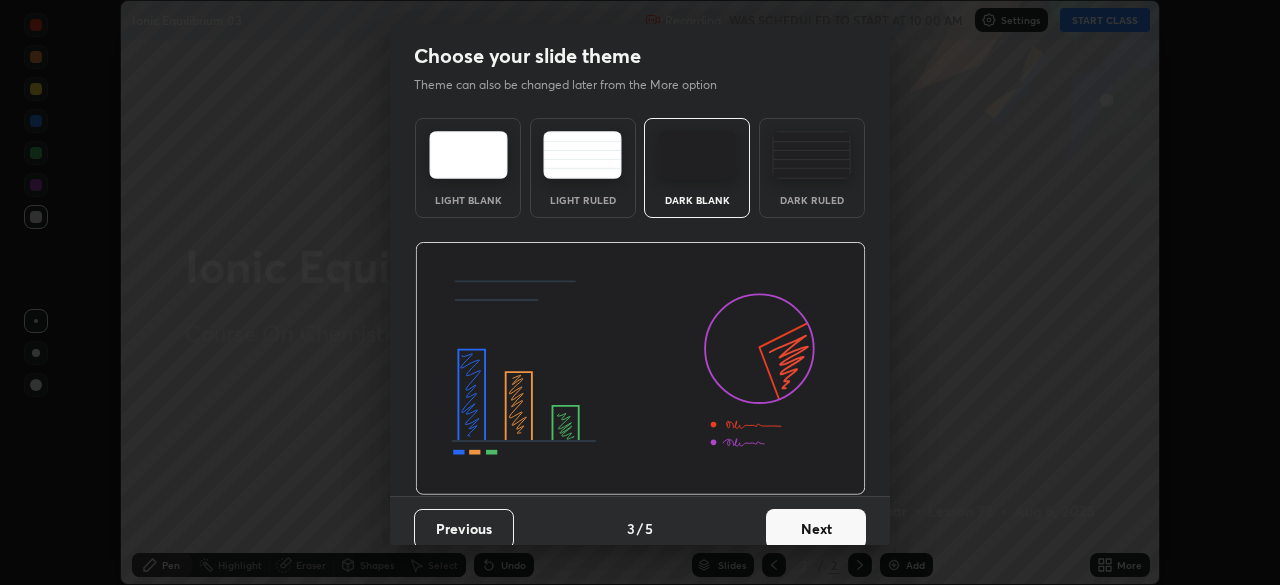 click on "Next" at bounding box center [816, 529] 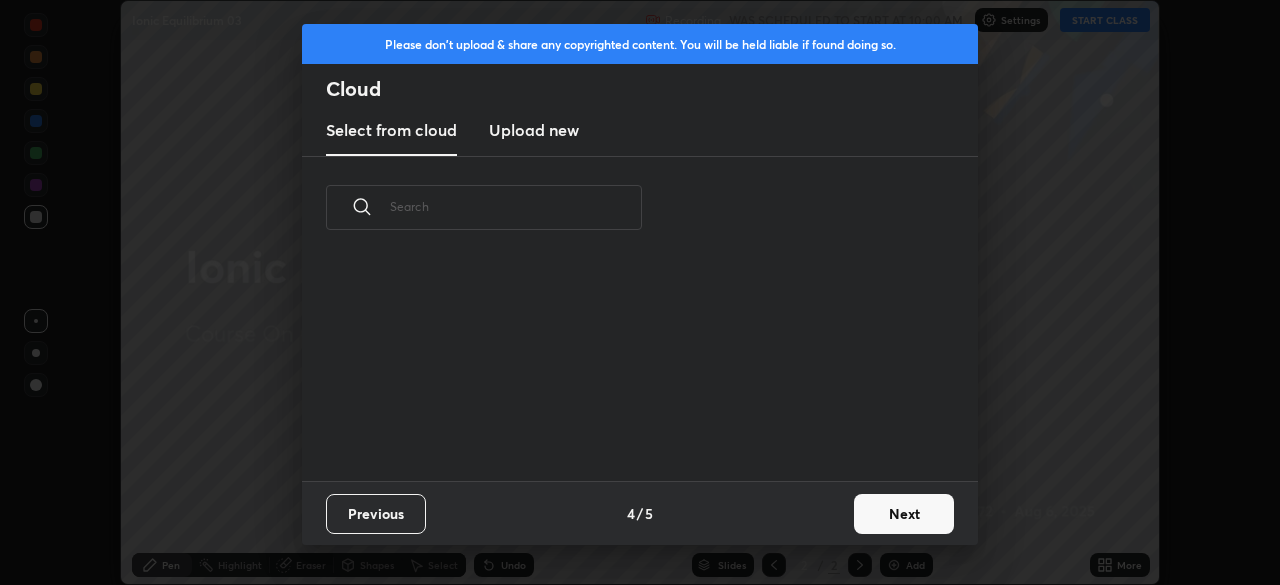 click on "Next" at bounding box center (904, 514) 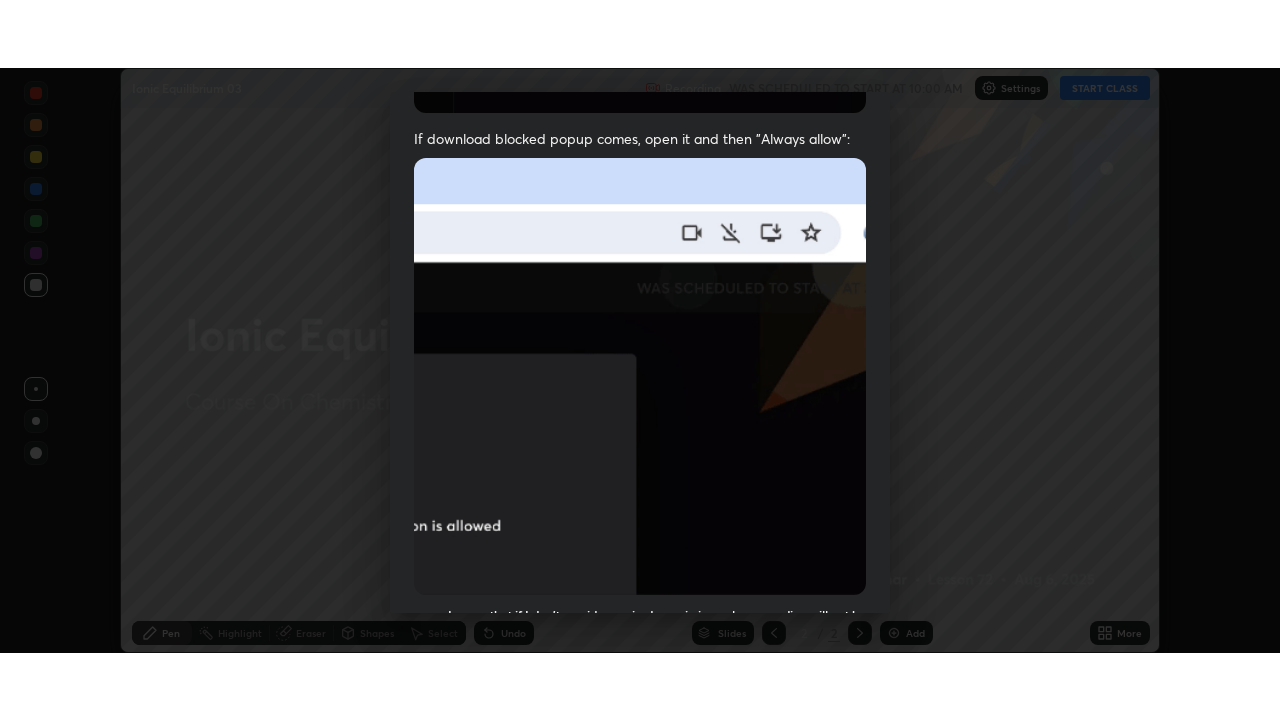 scroll, scrollTop: 479, scrollLeft: 0, axis: vertical 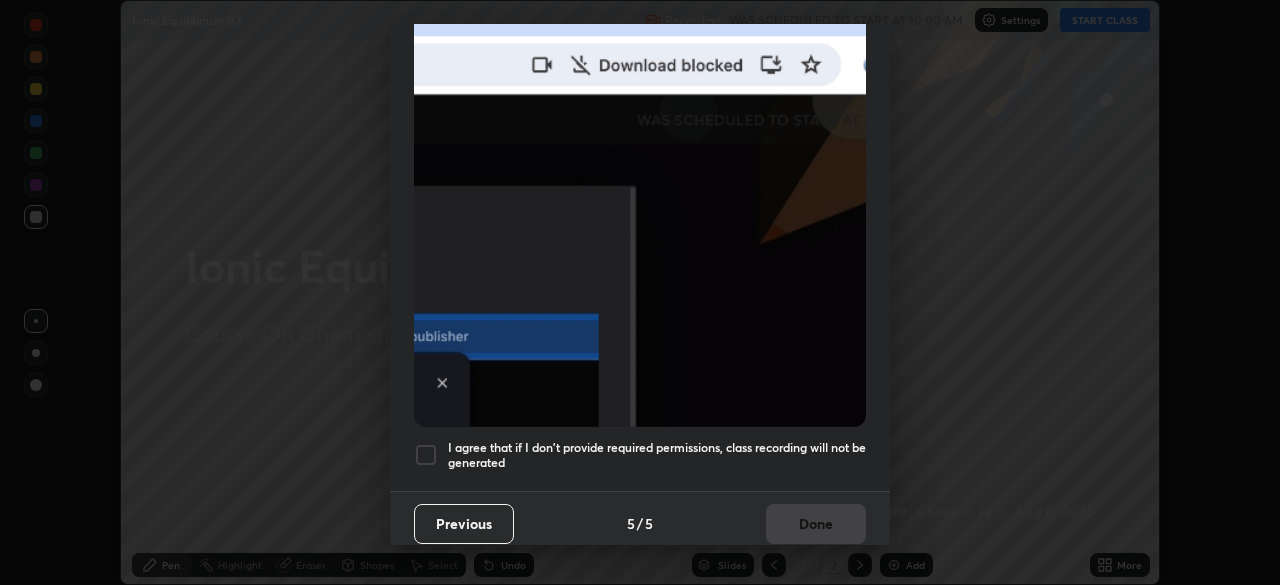 click on "I agree that if I don't provide required permissions, class recording will not be generated" at bounding box center (640, 455) 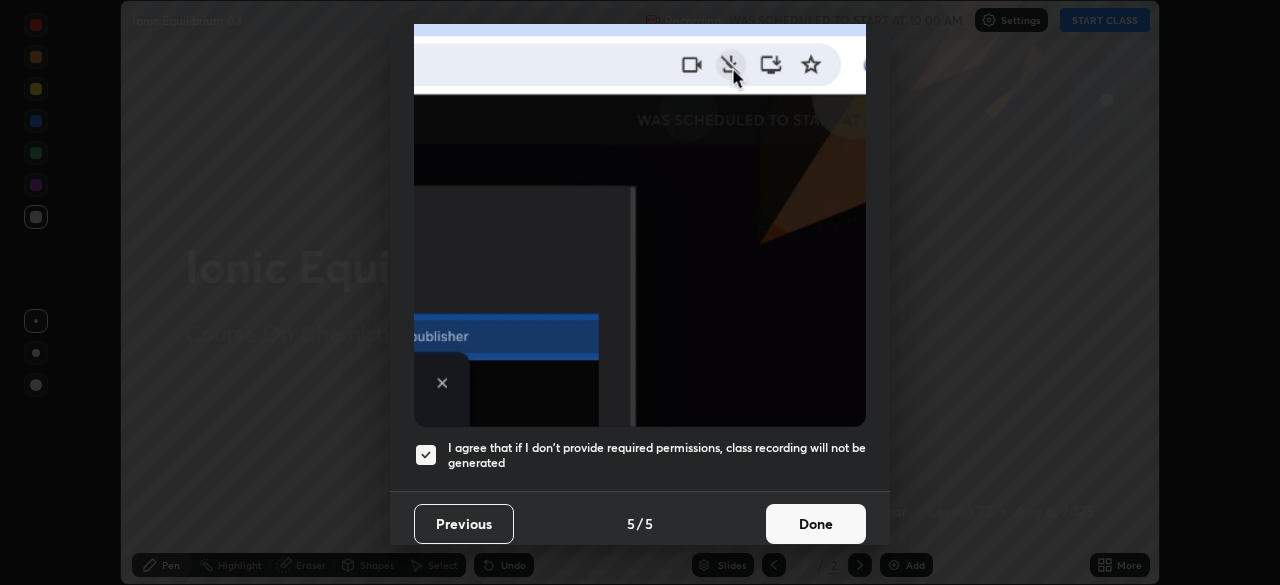 click on "Done" at bounding box center [816, 524] 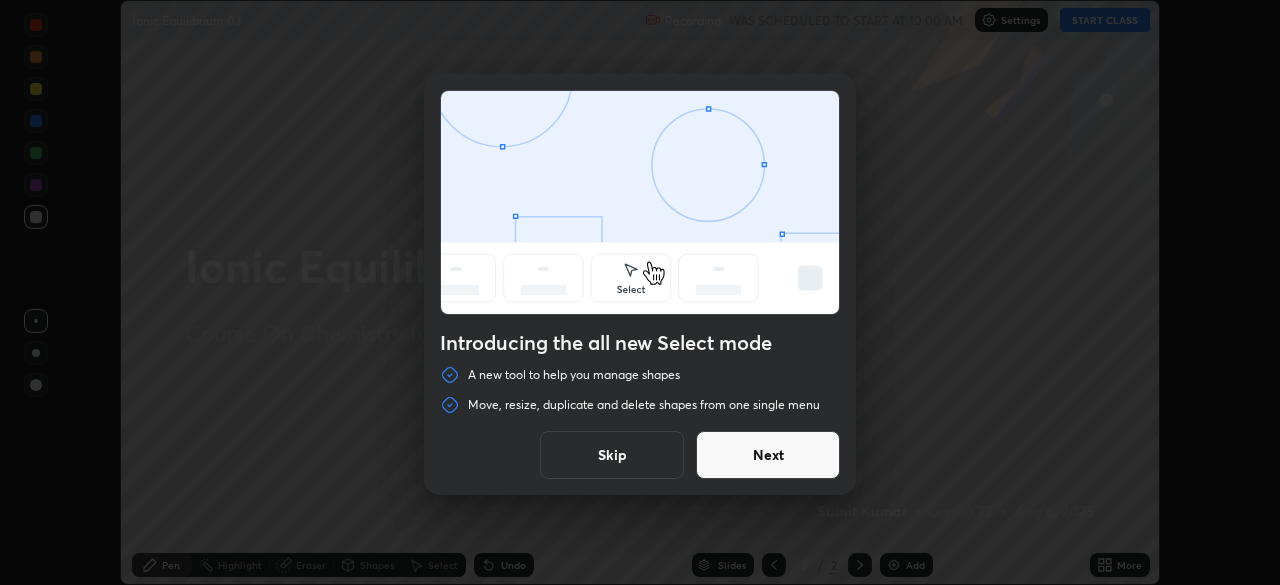 click on "Skip" at bounding box center [612, 455] 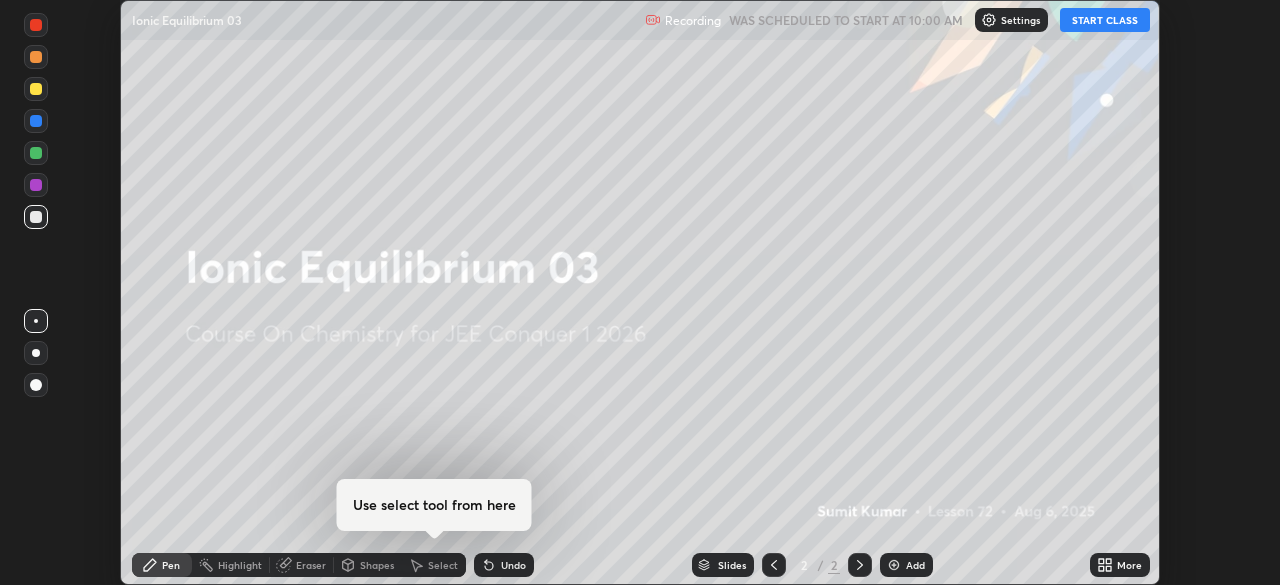 click on "Add" at bounding box center [906, 565] 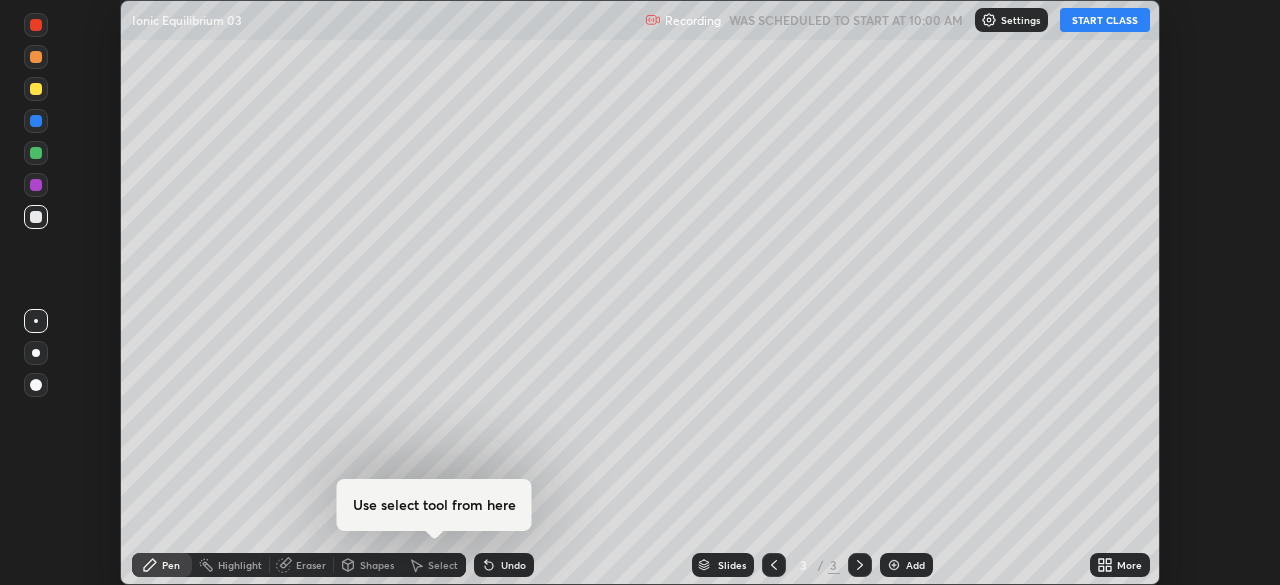 click on "START CLASS" at bounding box center [1105, 20] 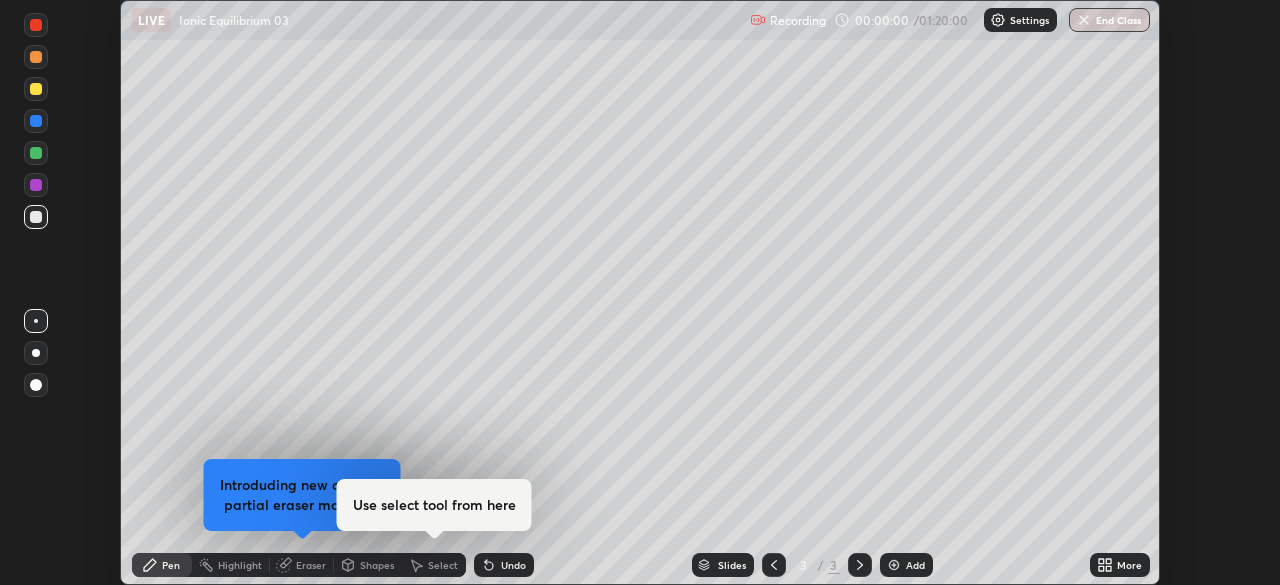 click 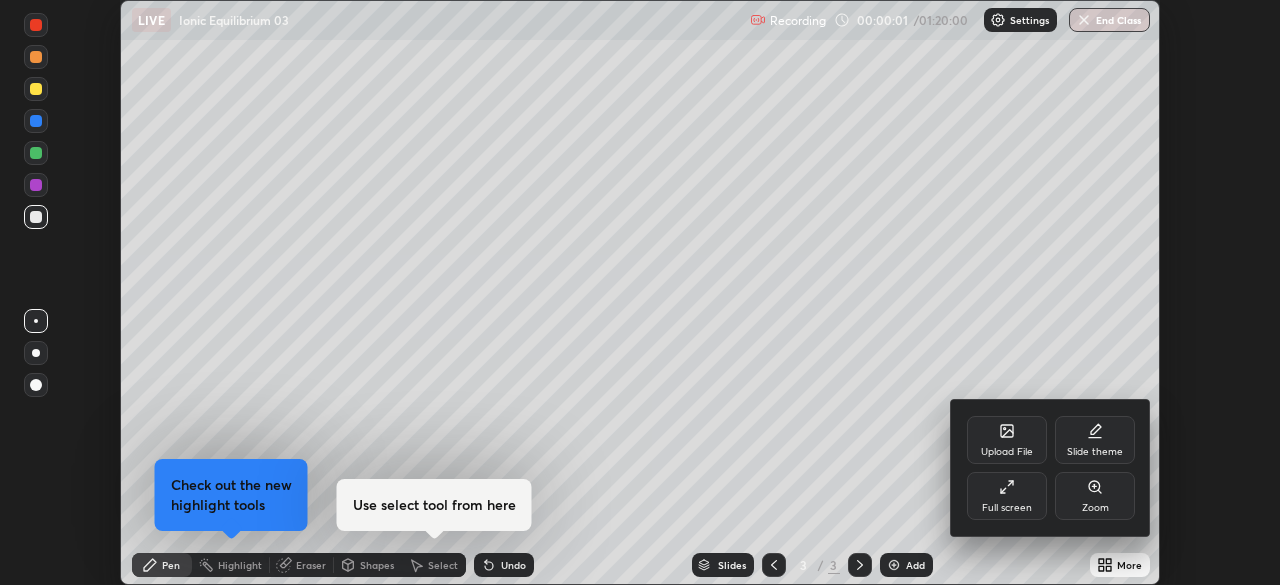 click on "Full screen" at bounding box center (1007, 496) 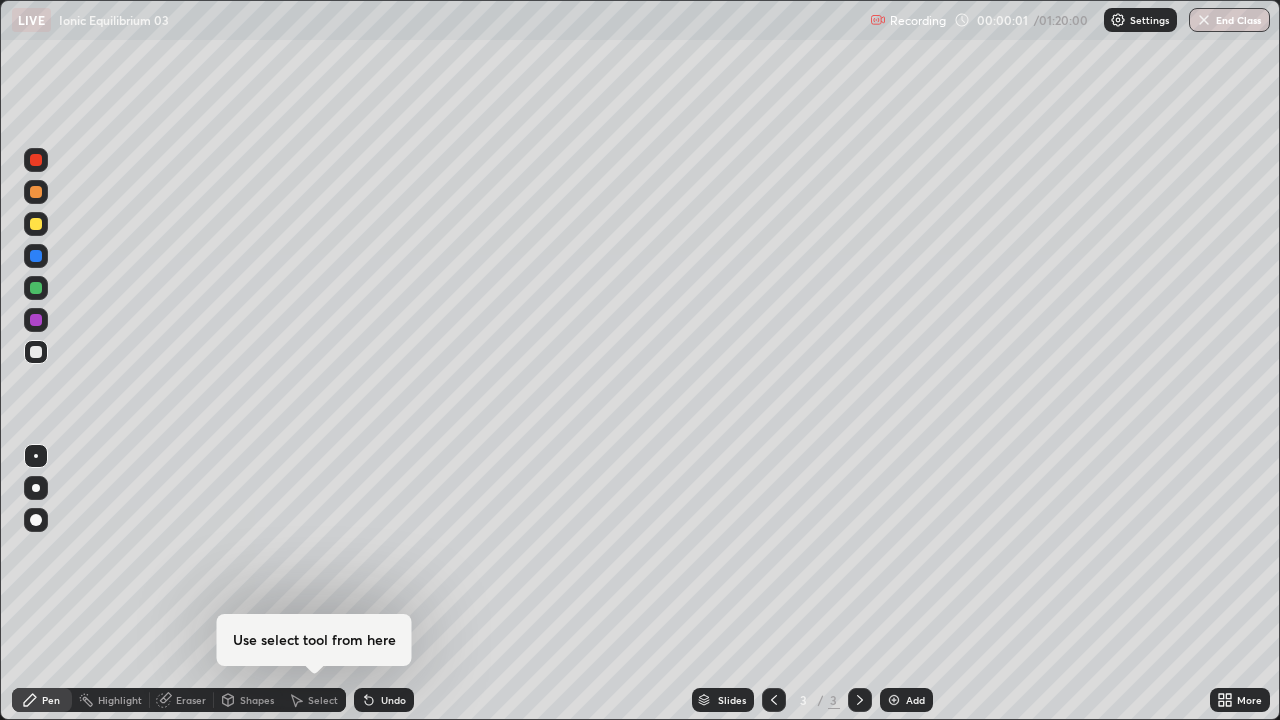 scroll, scrollTop: 99280, scrollLeft: 98720, axis: both 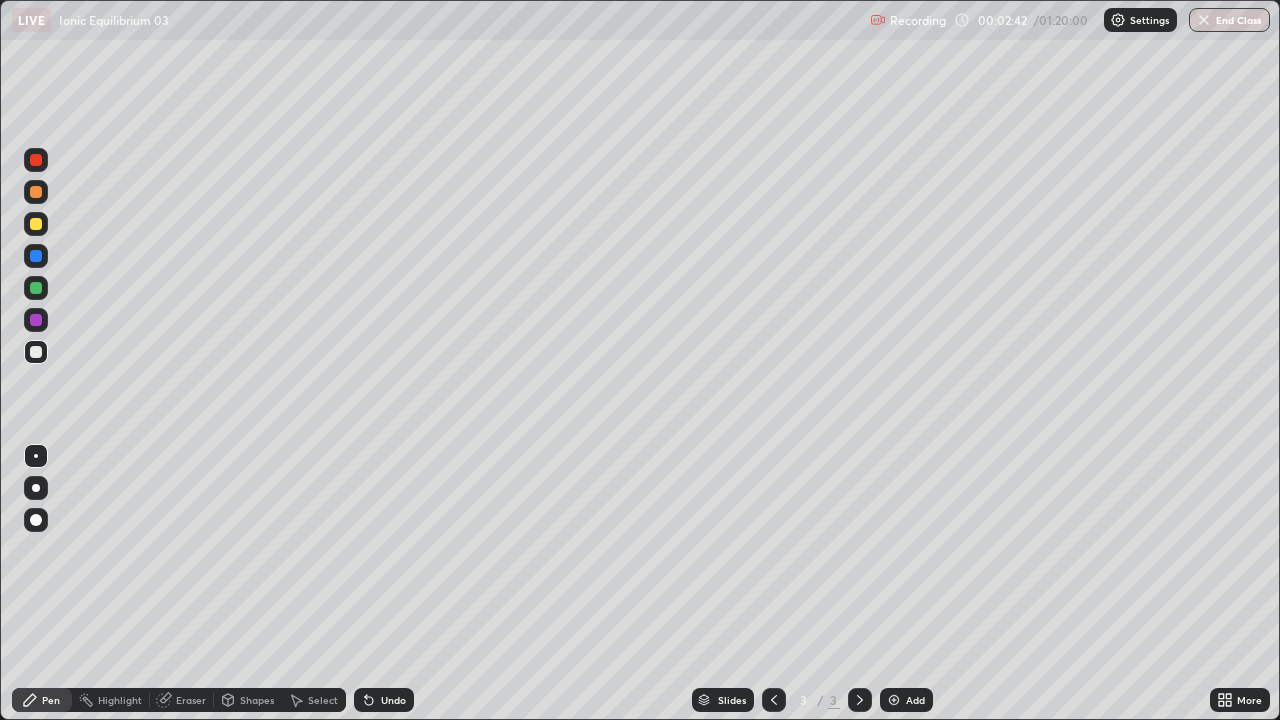 click at bounding box center [894, 700] 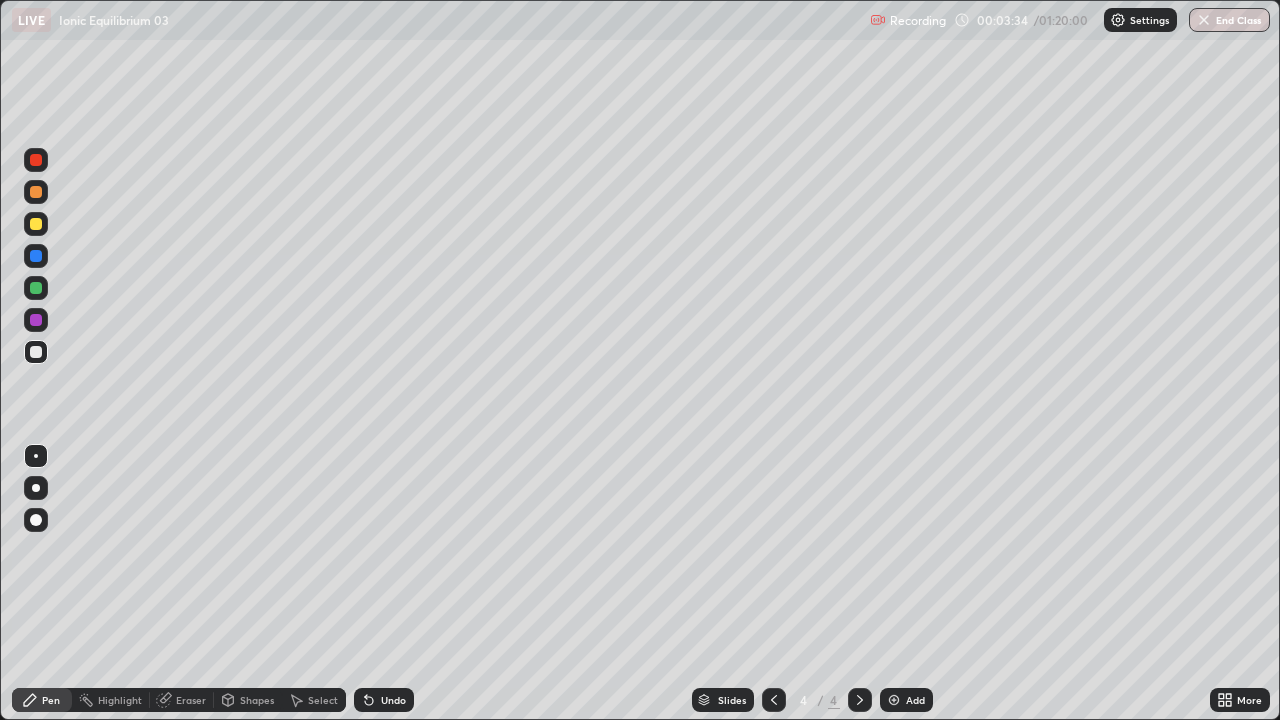 click 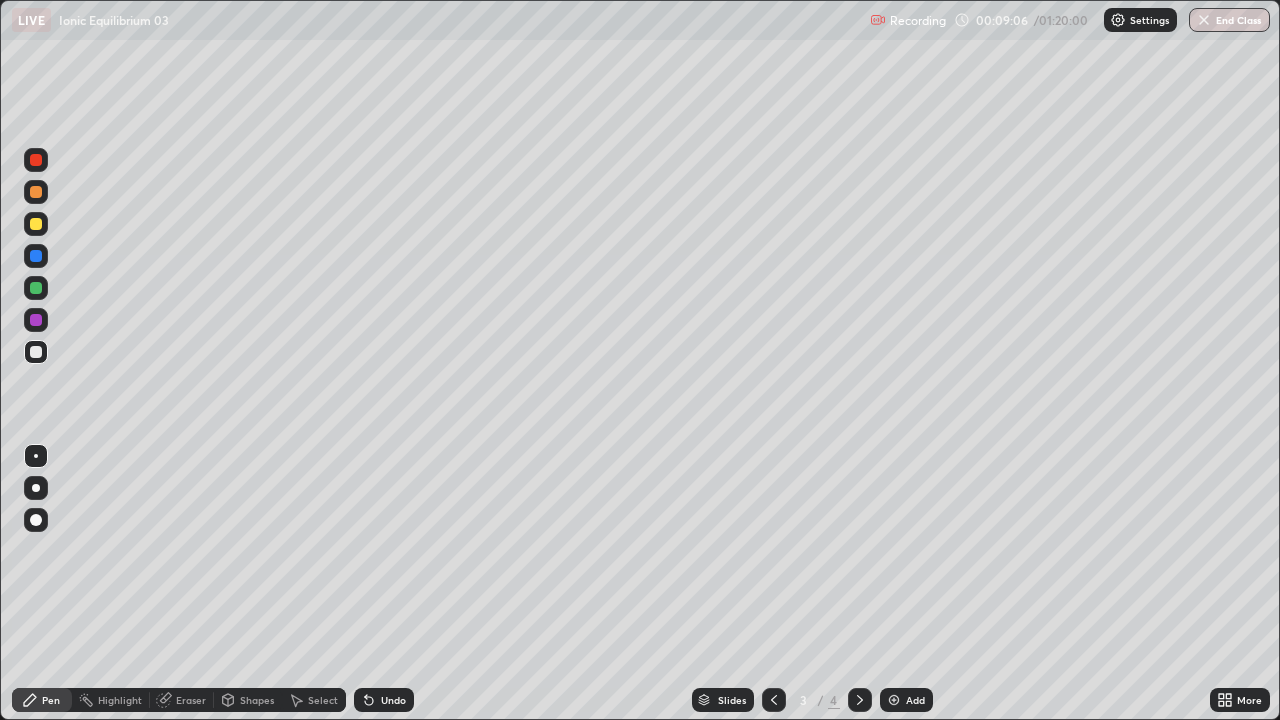 click on "Undo" at bounding box center [384, 700] 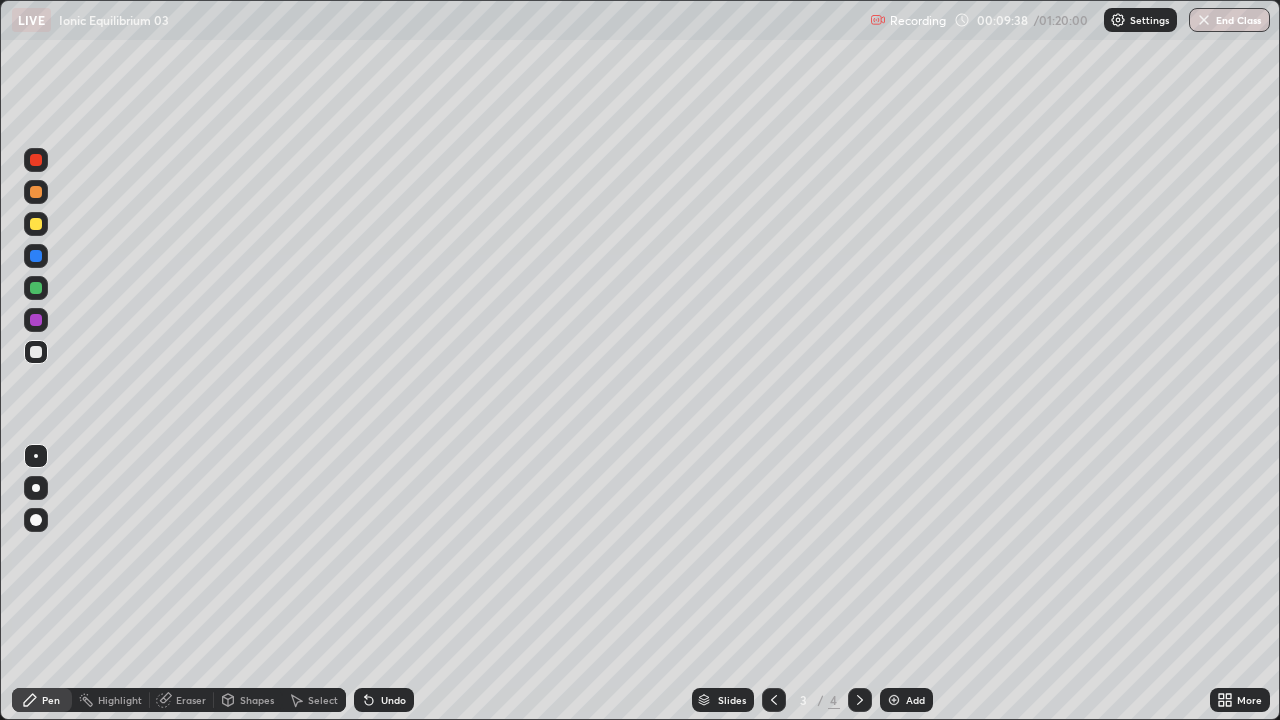 click on "Undo" at bounding box center [384, 700] 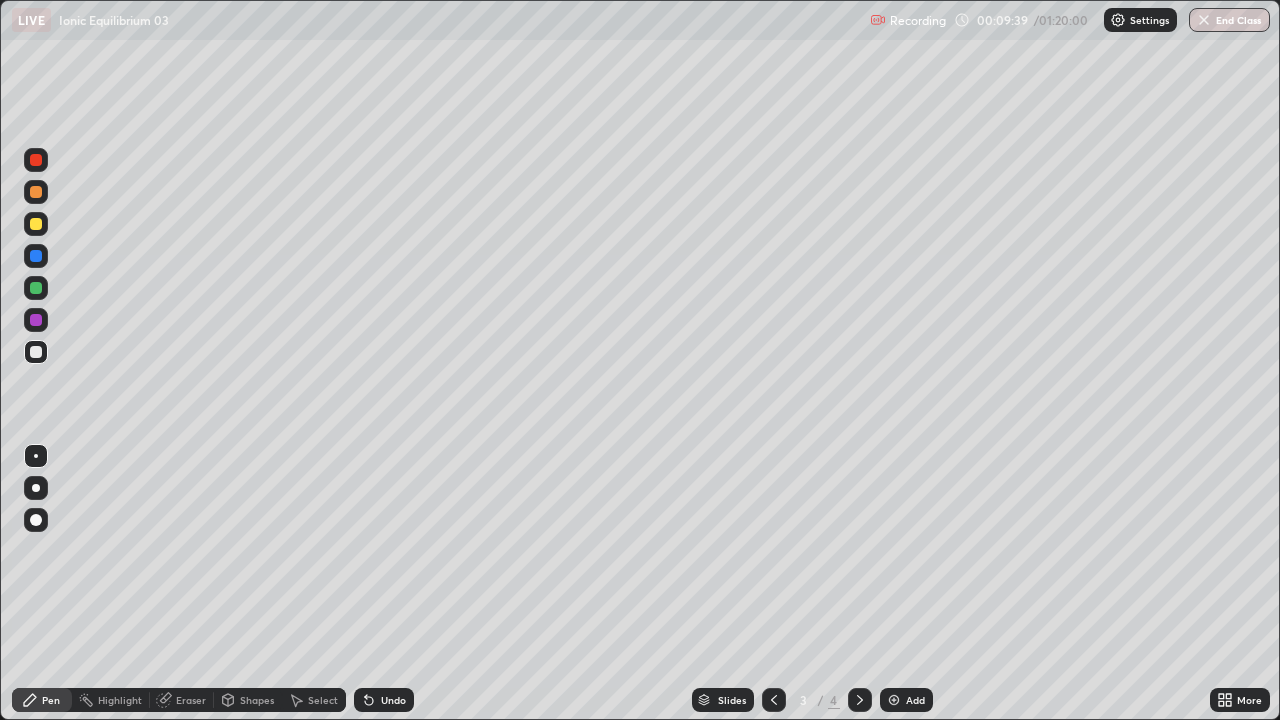 click 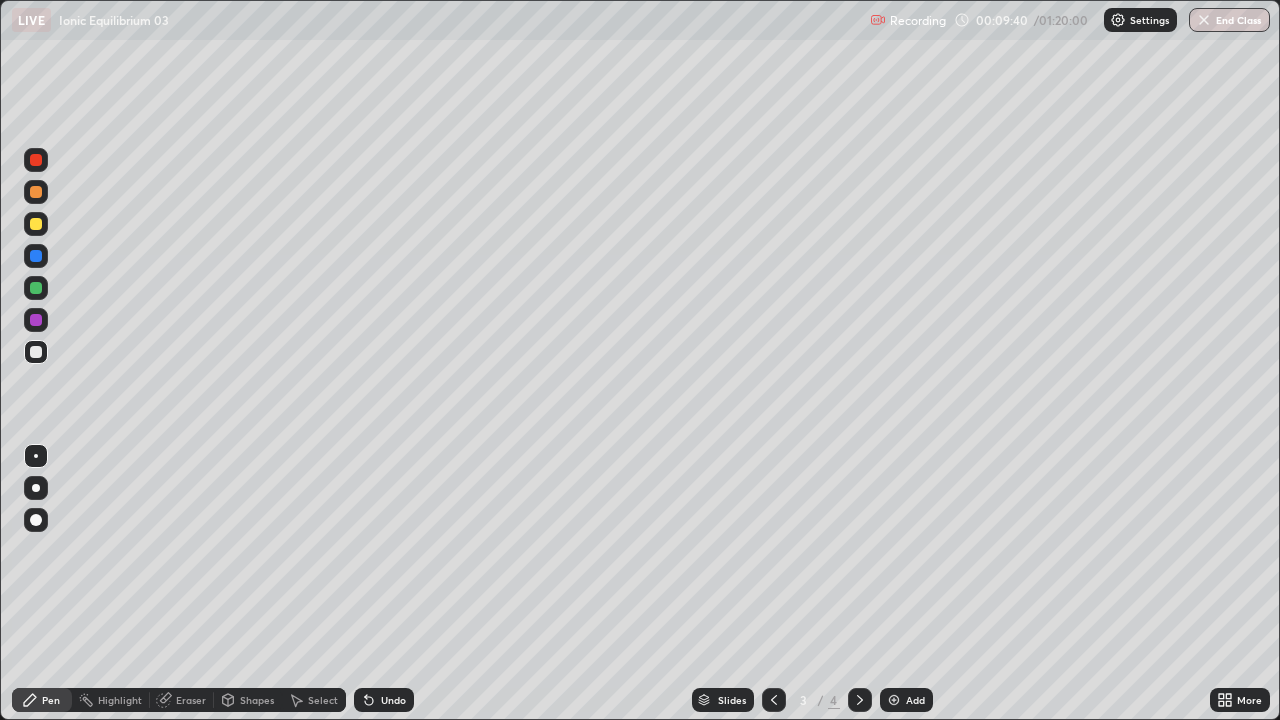 click on "Undo" at bounding box center [384, 700] 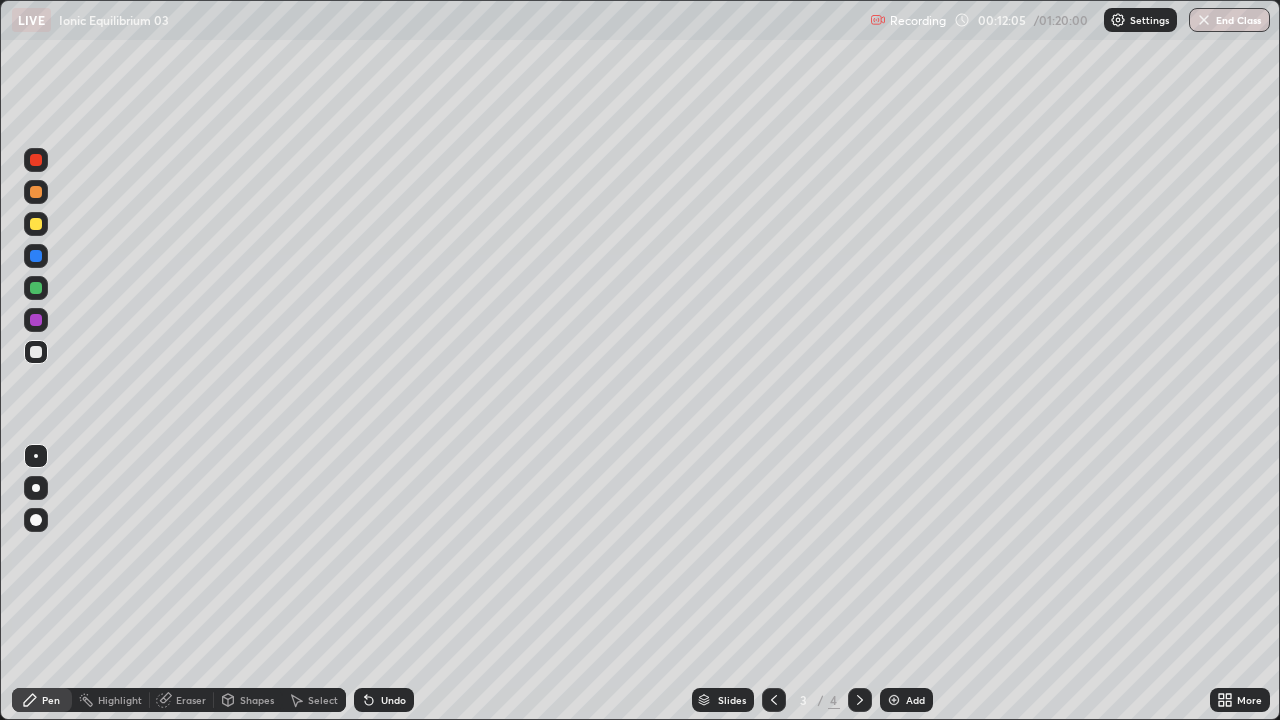 click on "Eraser" at bounding box center [191, 700] 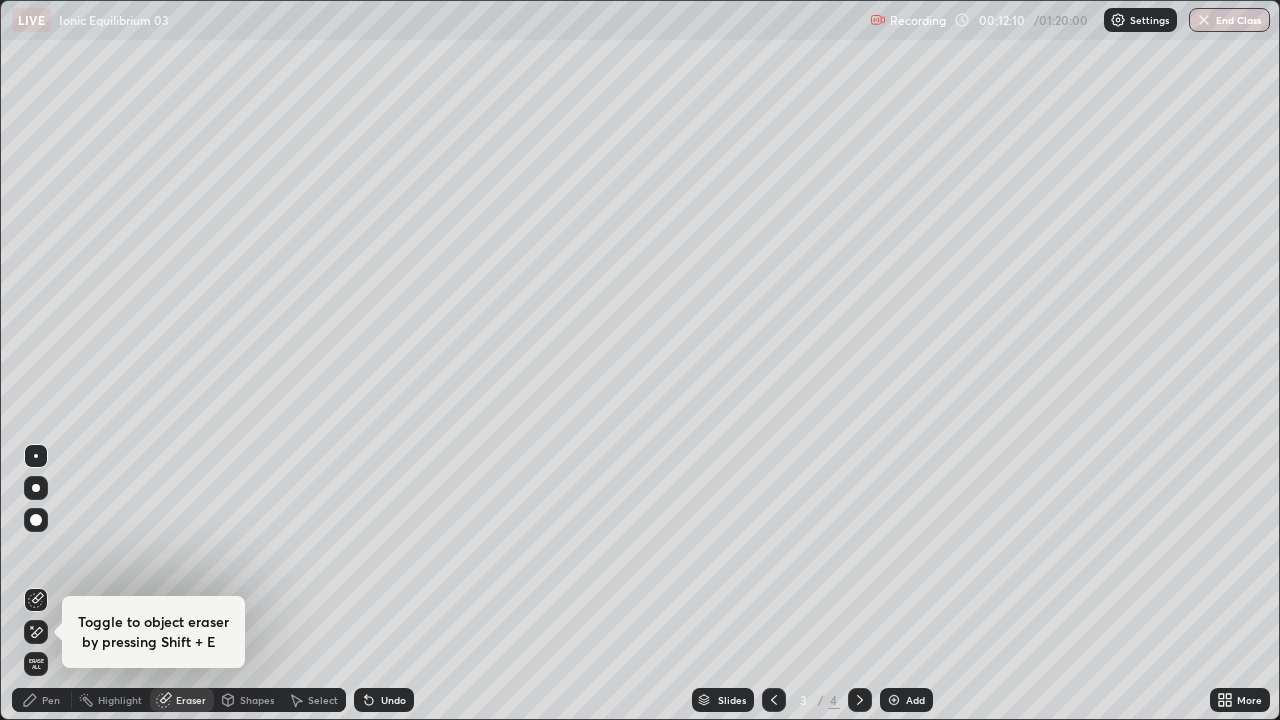 click on "Pen" at bounding box center [51, 700] 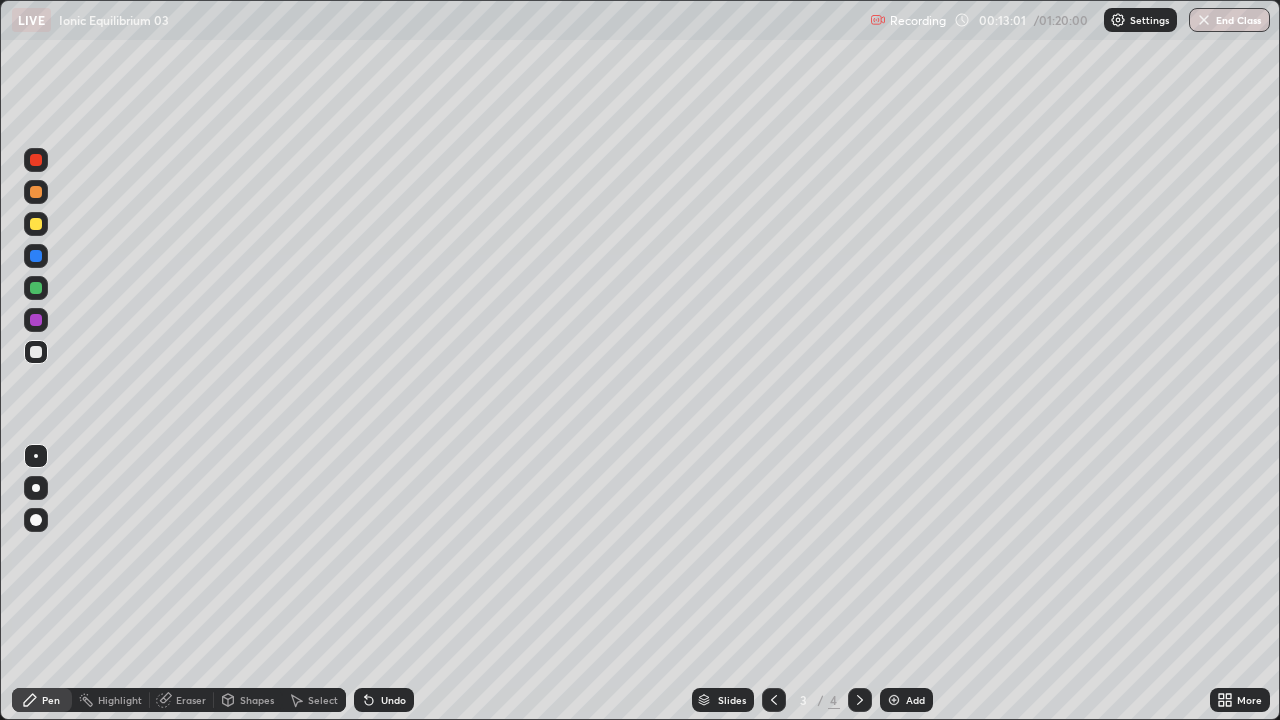 click on "Eraser" at bounding box center (191, 700) 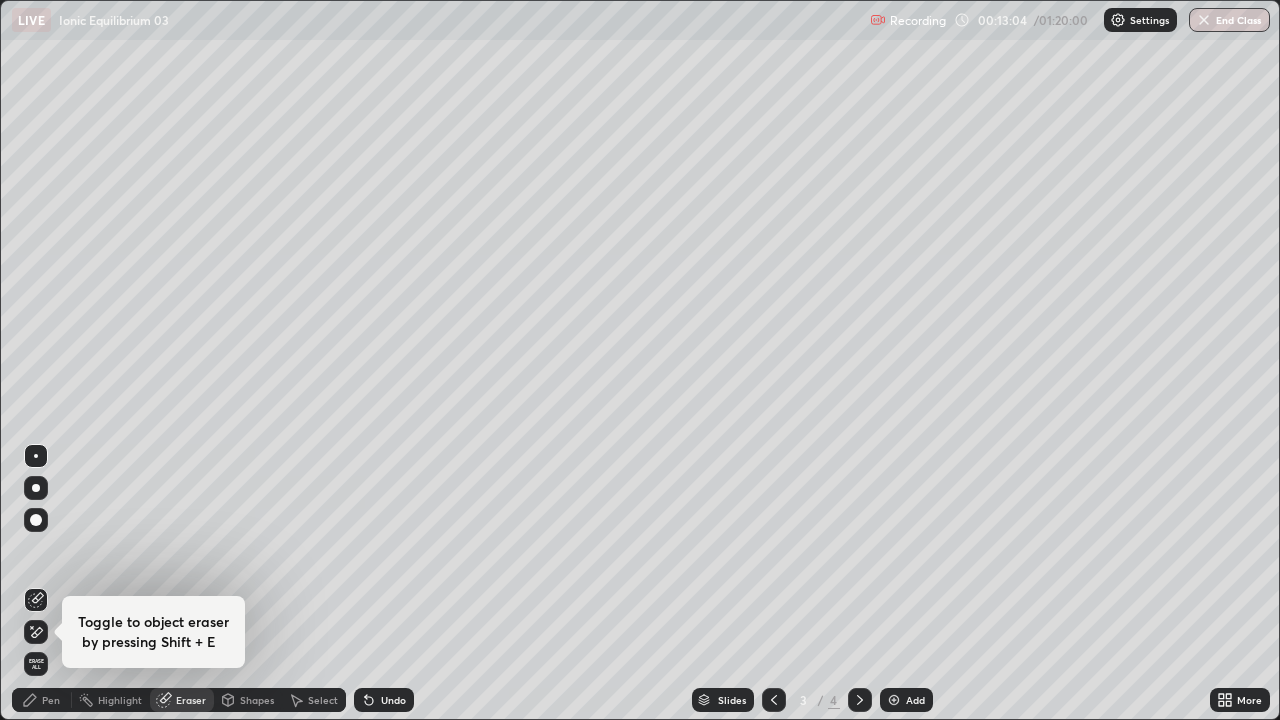 click on "Pen" at bounding box center [42, 700] 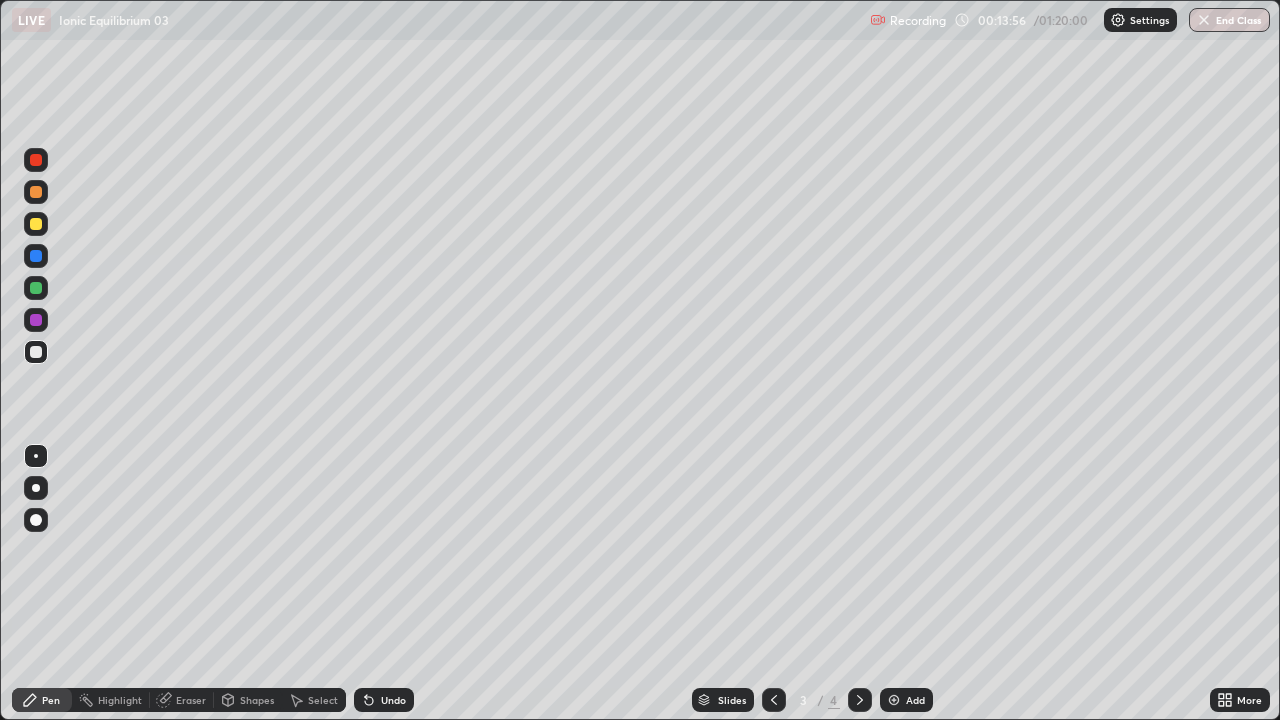 click on "Eraser" at bounding box center [191, 700] 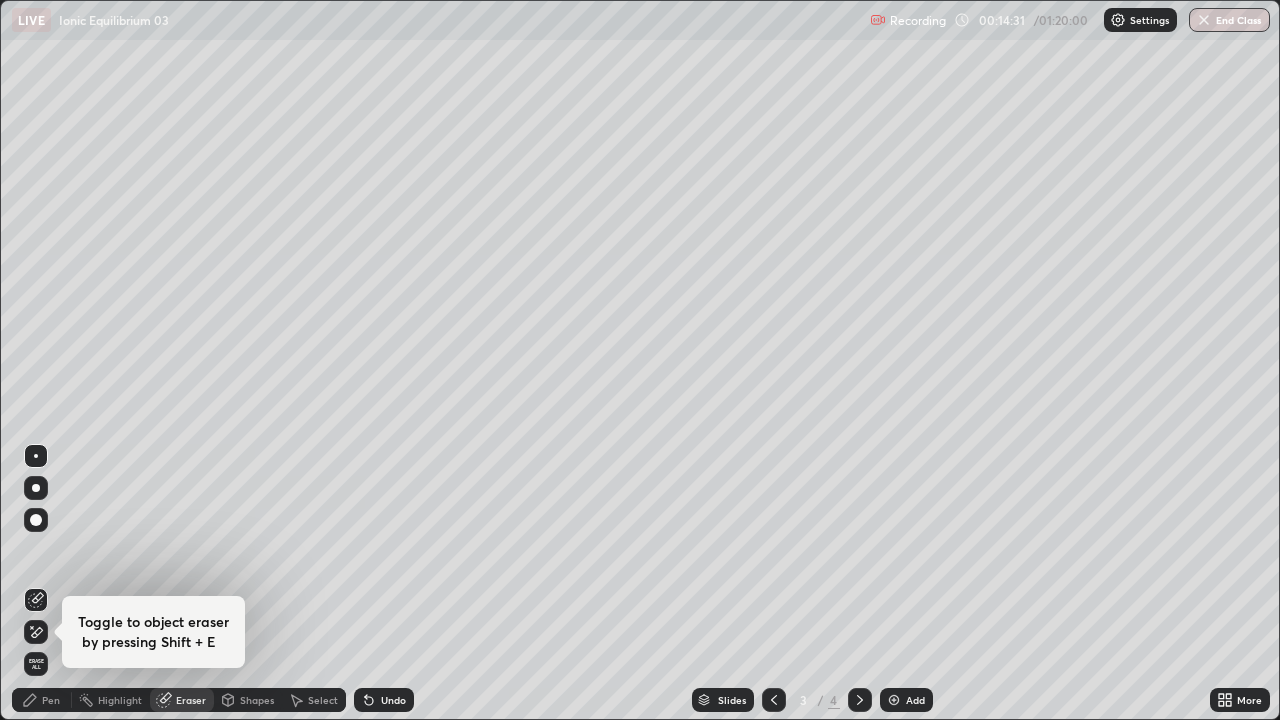 click on "Pen" at bounding box center (51, 700) 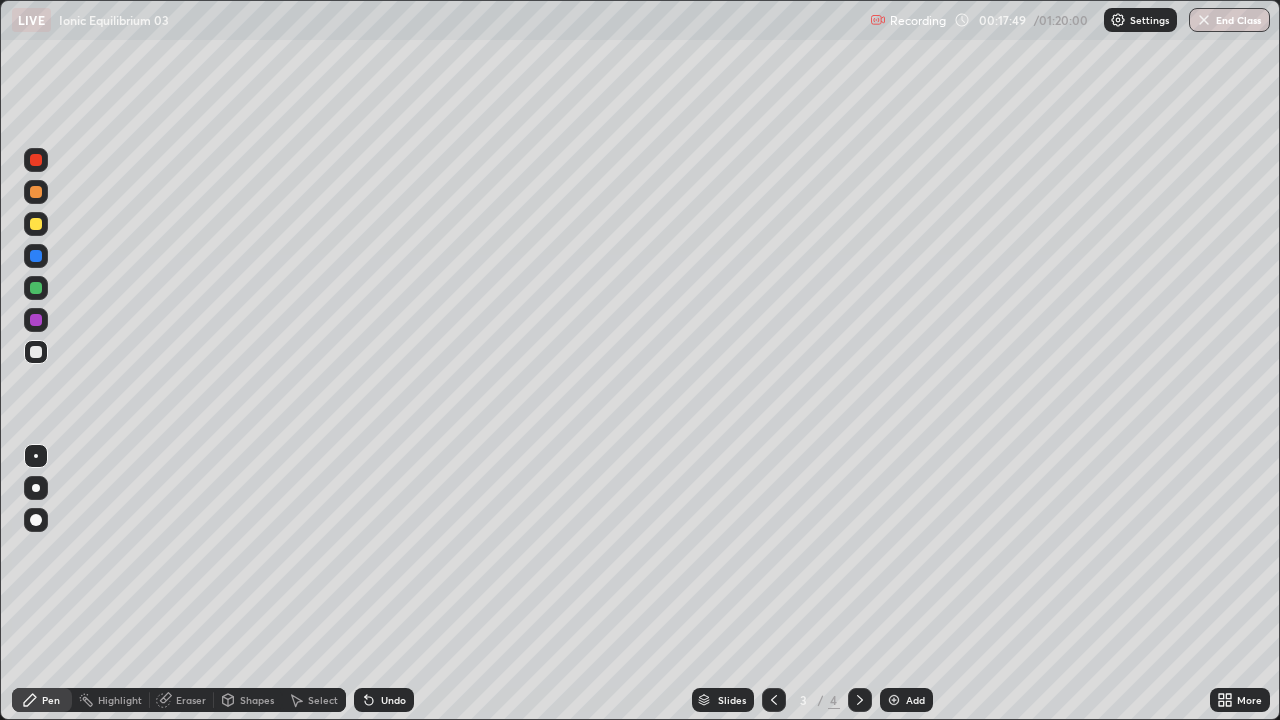 click 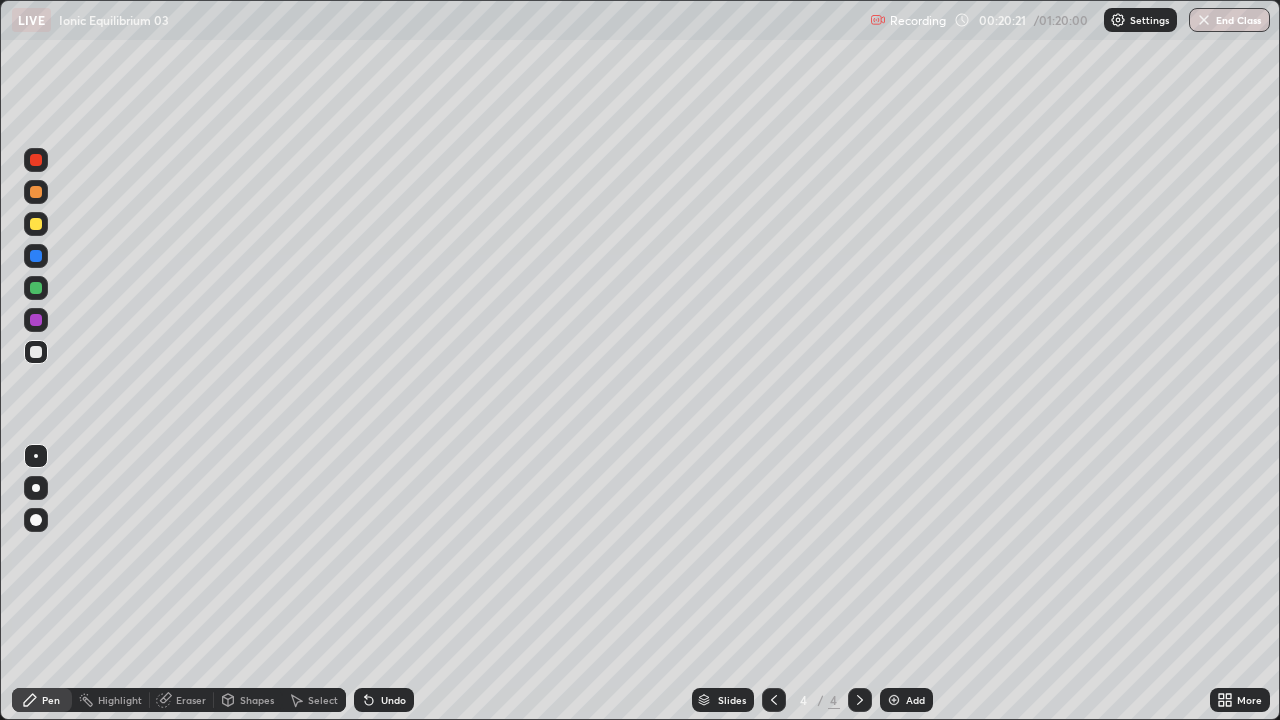 click on "Add" at bounding box center [915, 700] 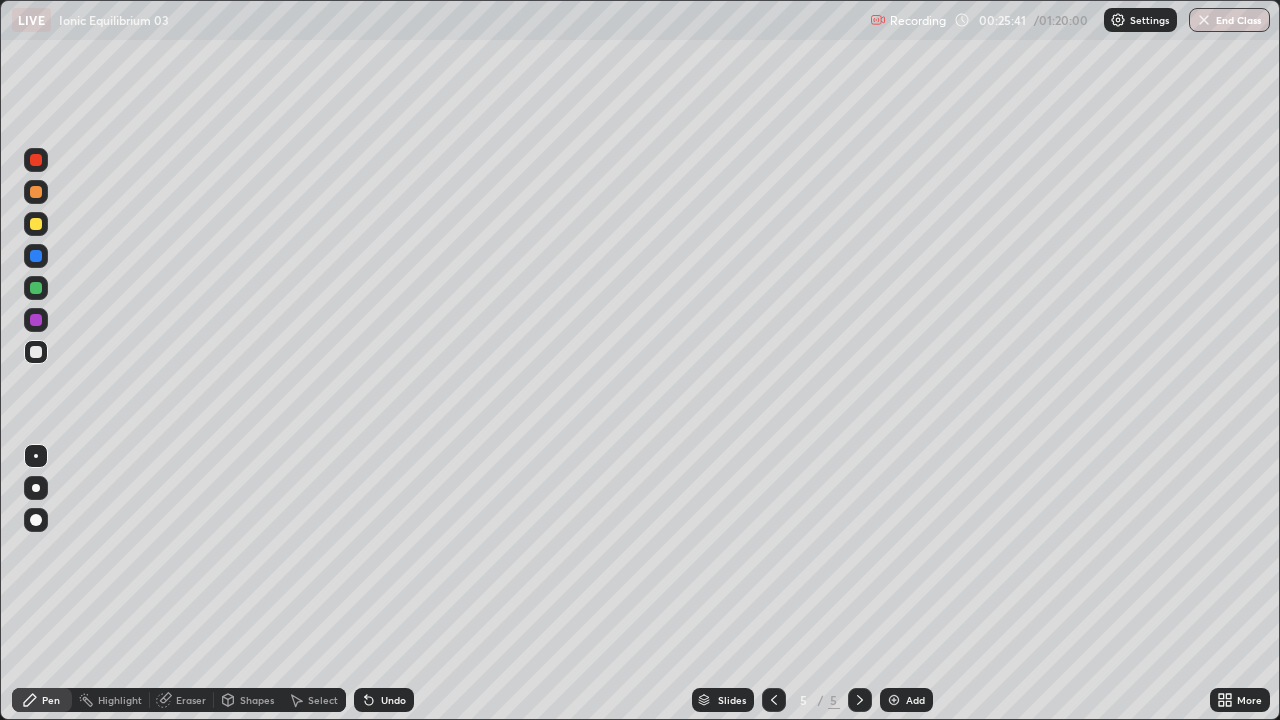 click on "Undo" at bounding box center [393, 700] 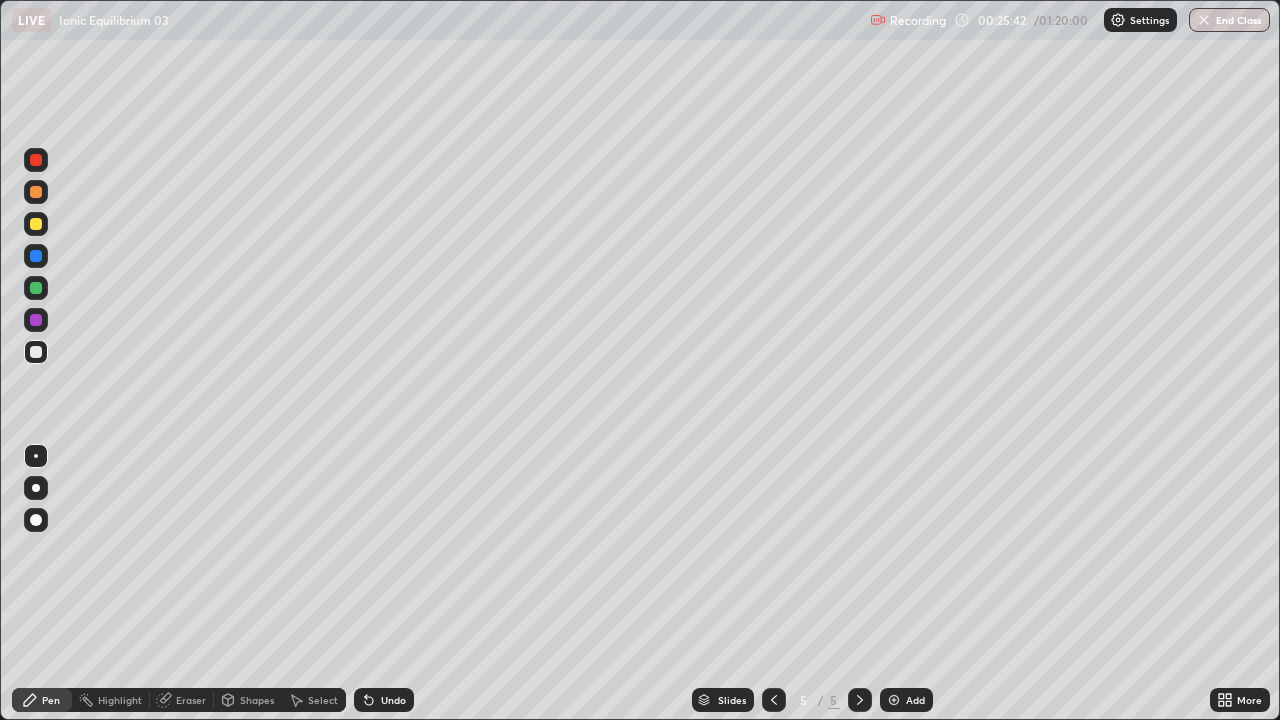 click on "Undo" at bounding box center (384, 700) 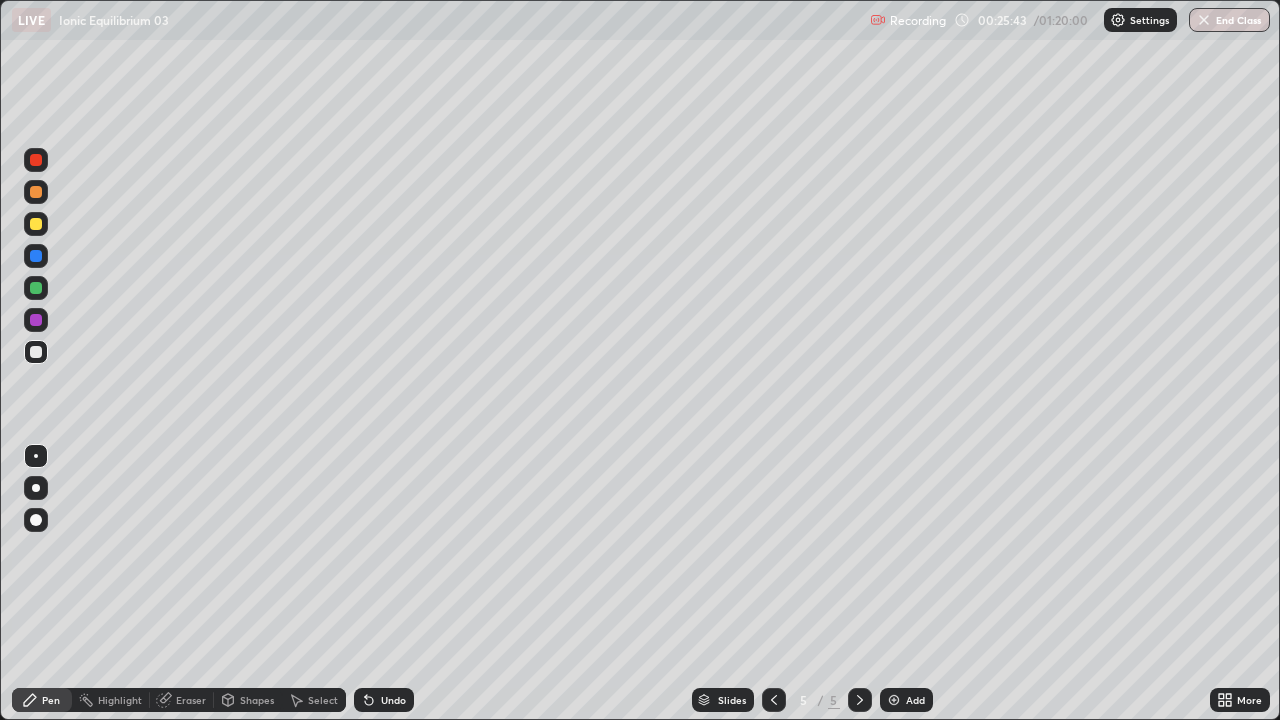 click on "Undo" at bounding box center [384, 700] 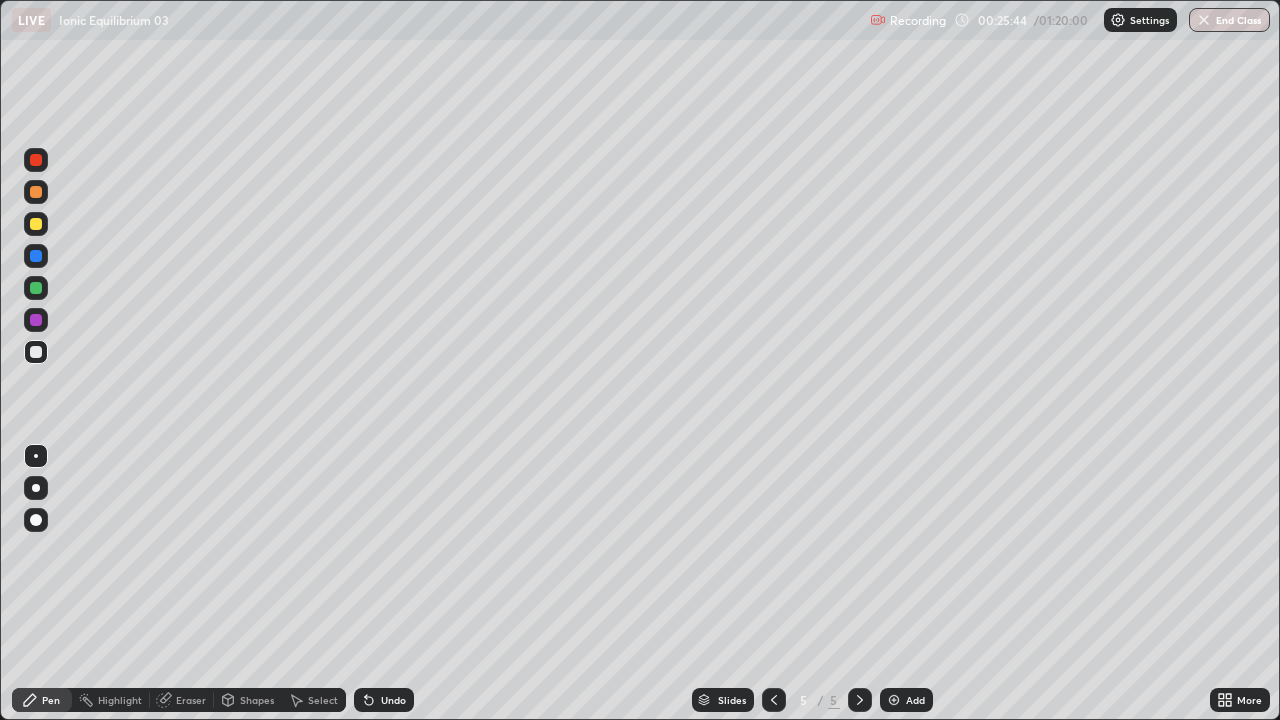 click on "Undo" at bounding box center [384, 700] 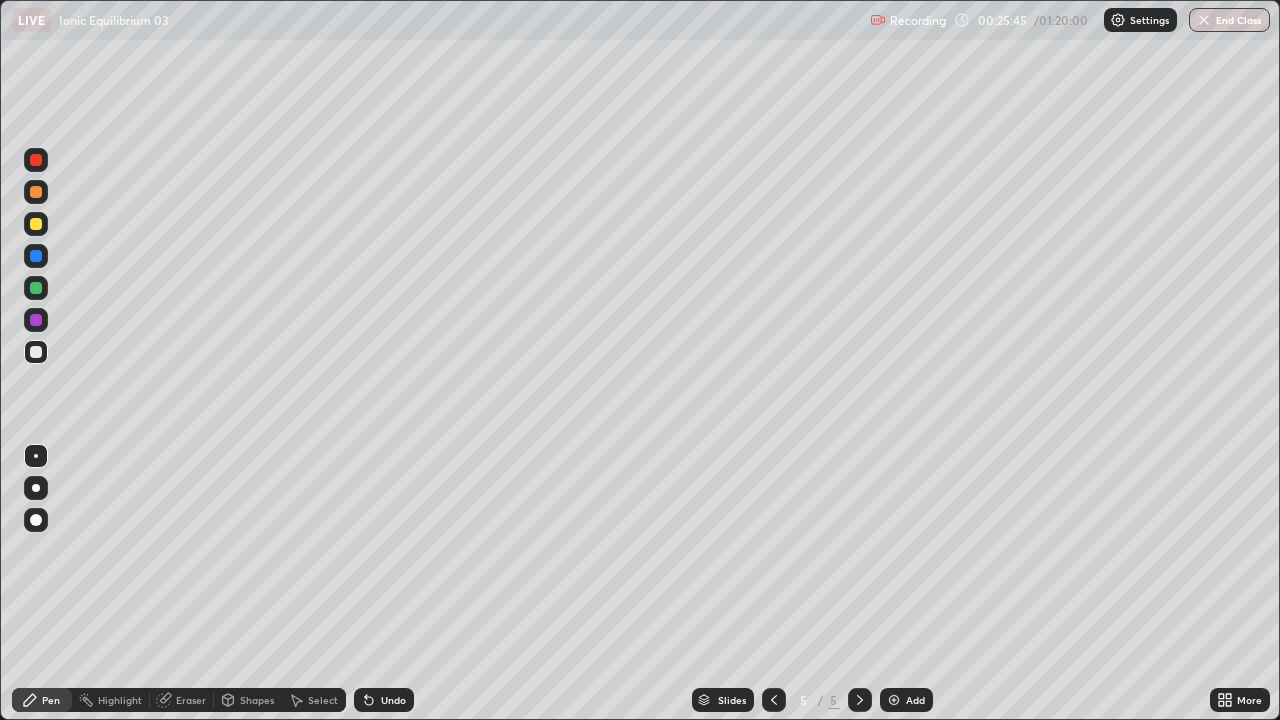 click on "Undo" at bounding box center (384, 700) 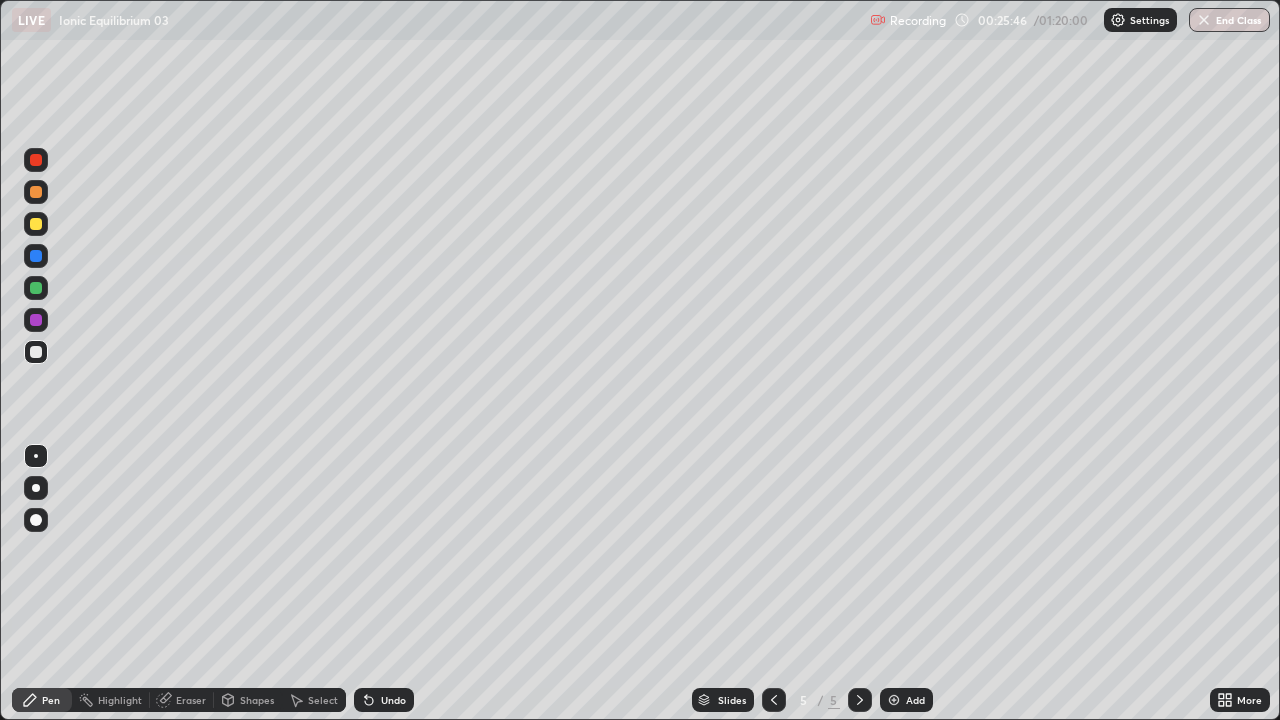 click 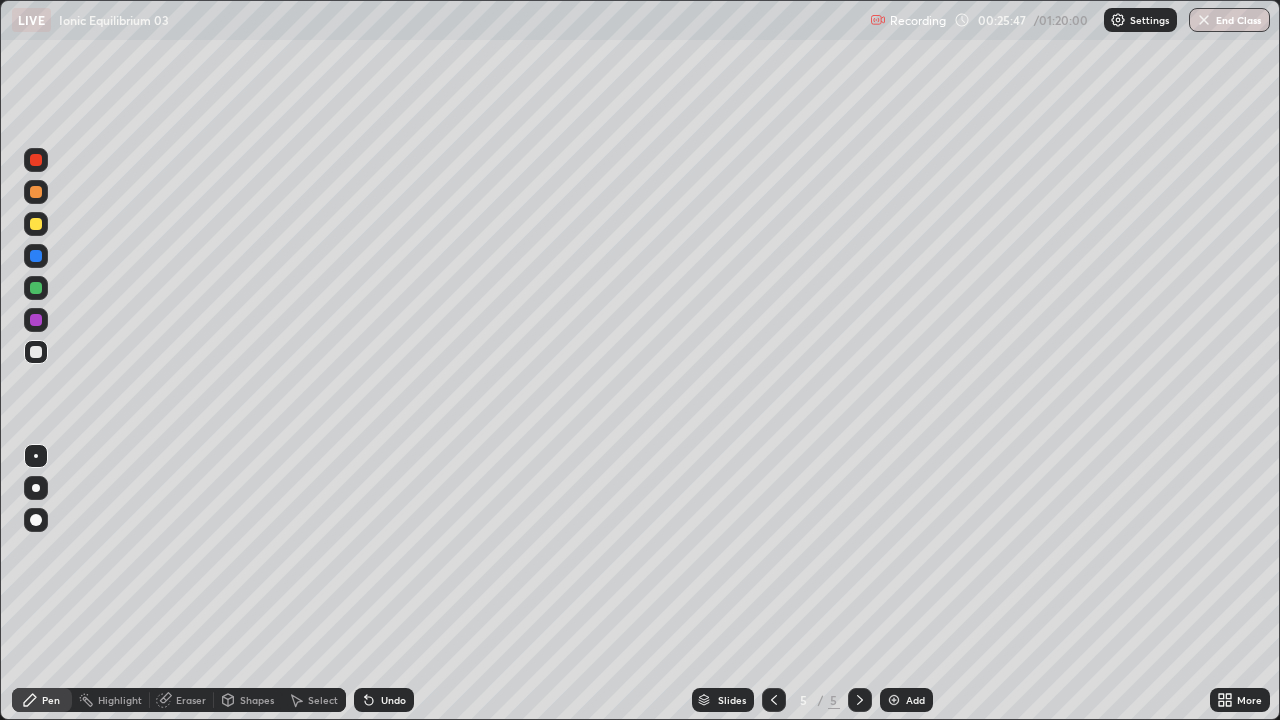 click 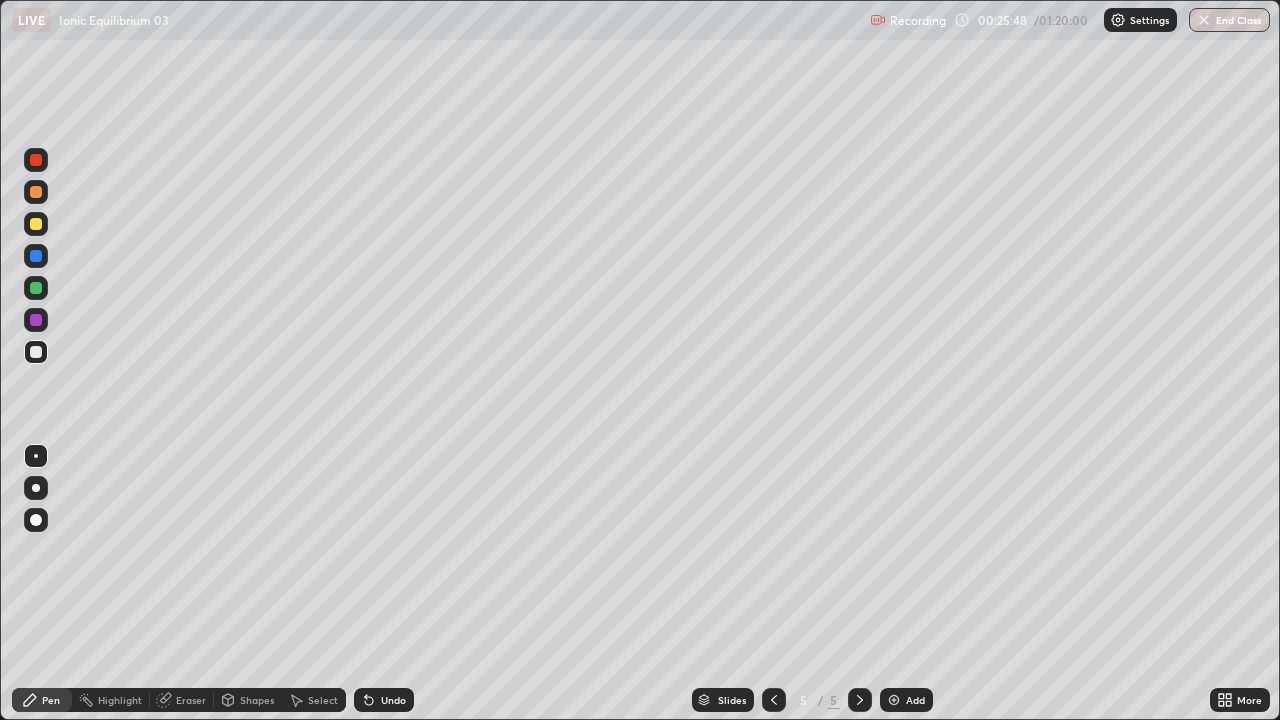 click 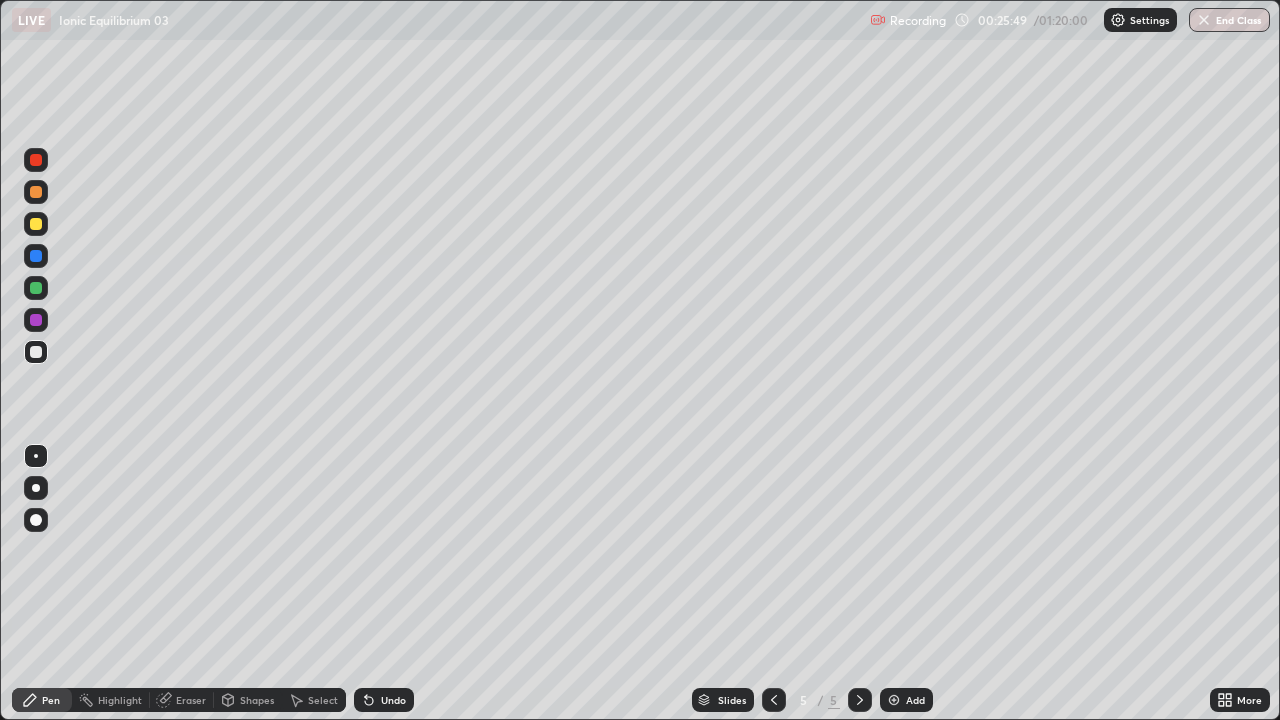 click on "Undo" at bounding box center (384, 700) 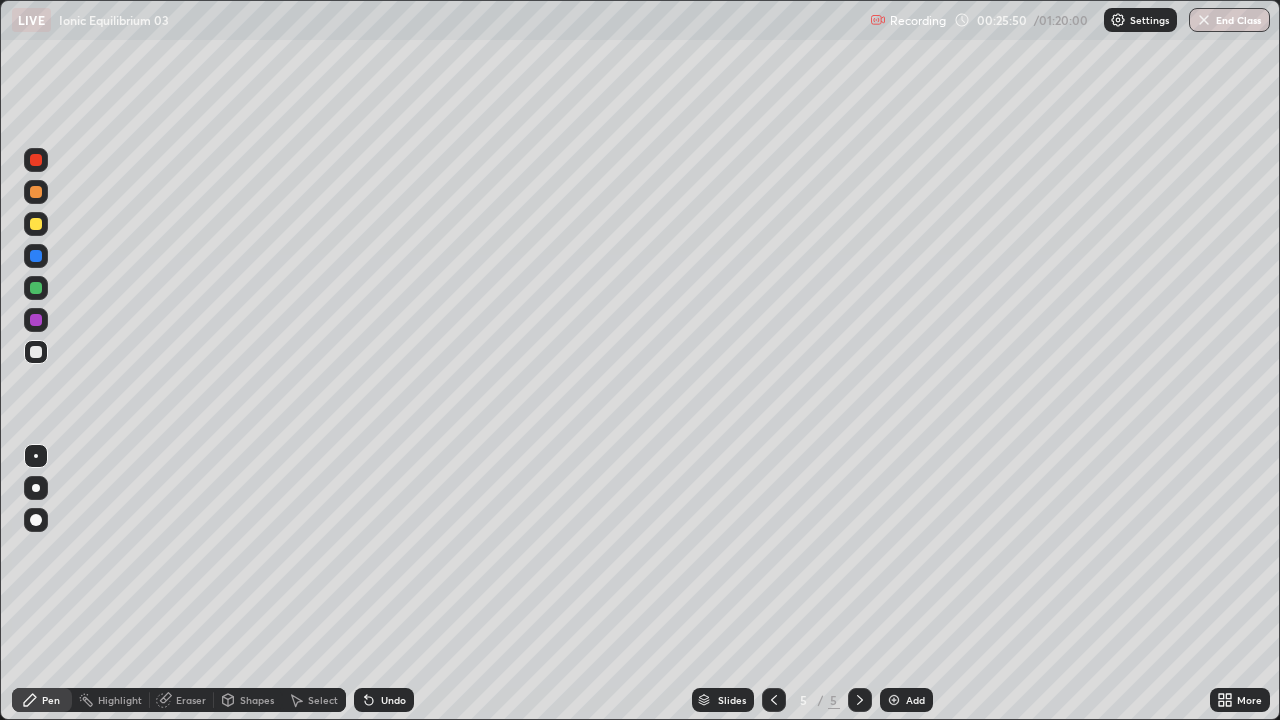 click on "Undo" at bounding box center [384, 700] 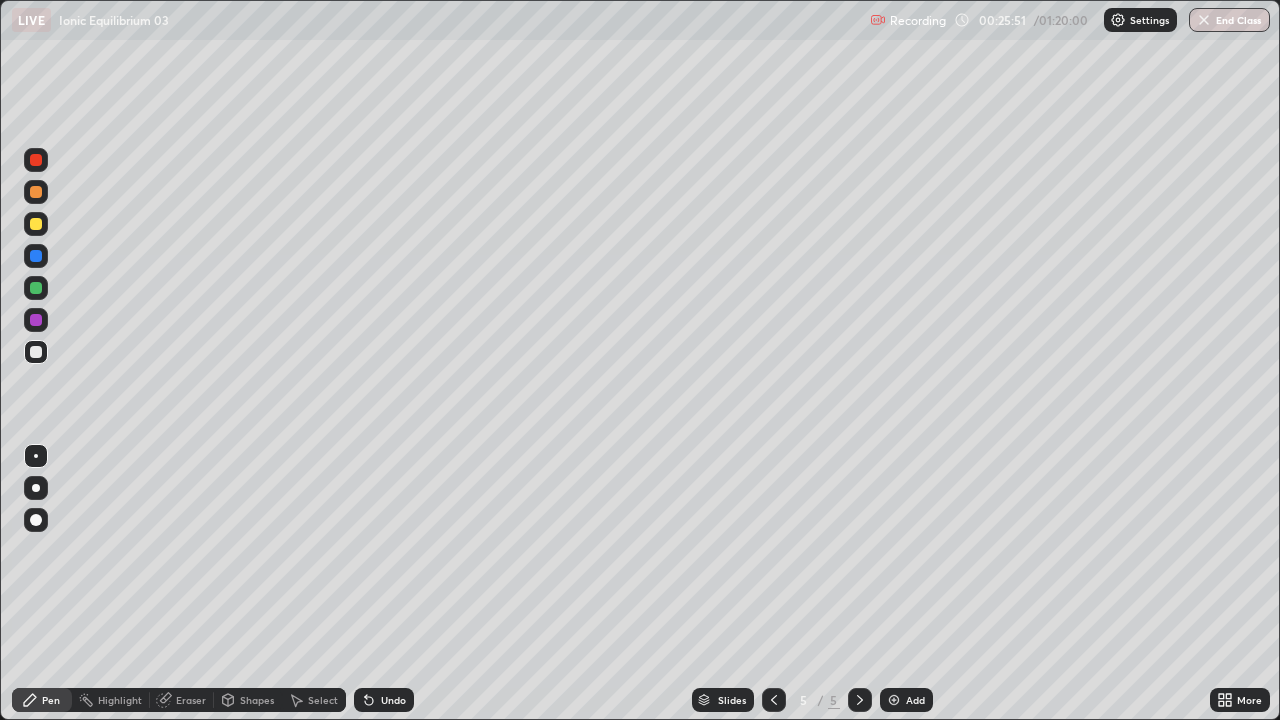 click on "Undo" at bounding box center [393, 700] 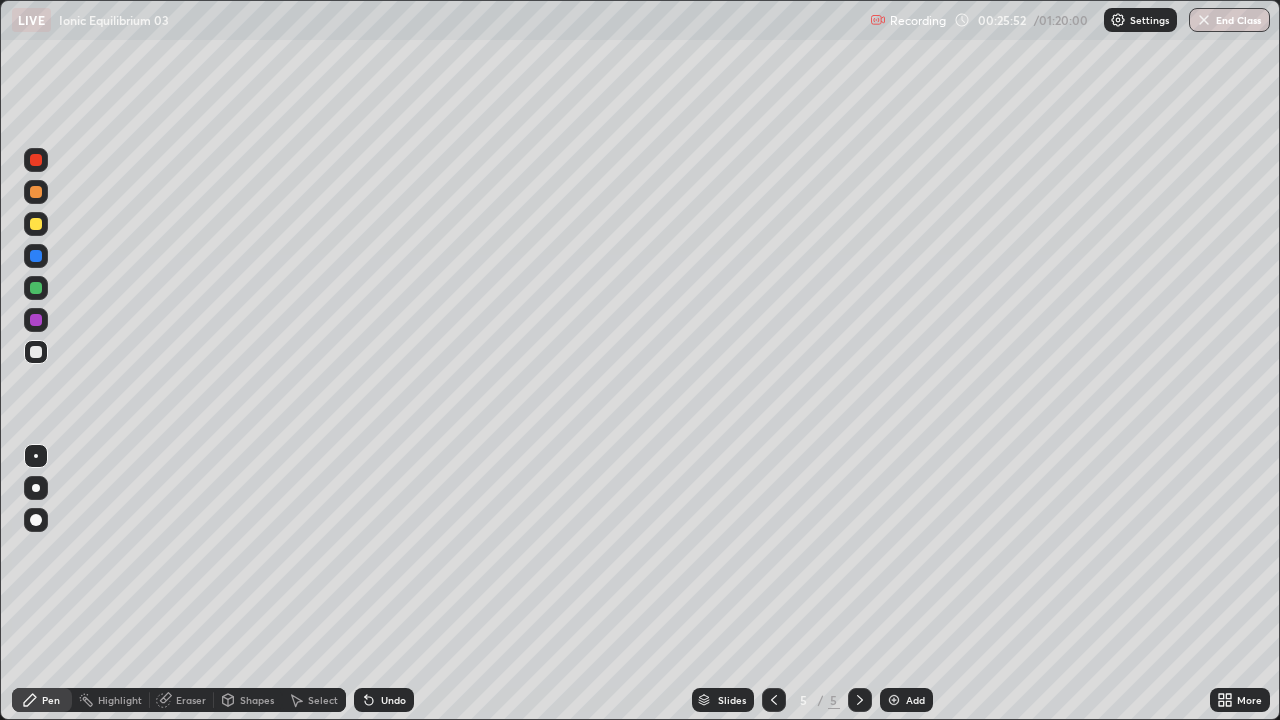 click on "Undo" at bounding box center (393, 700) 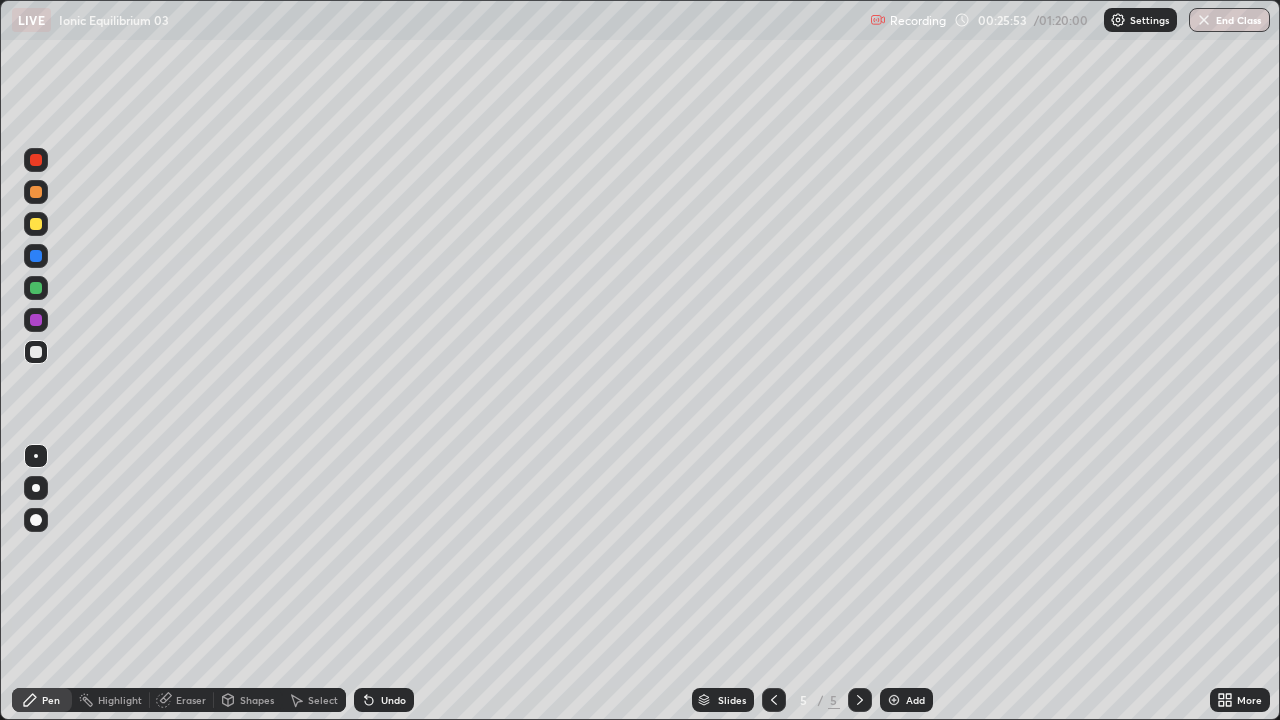click on "Undo" at bounding box center (393, 700) 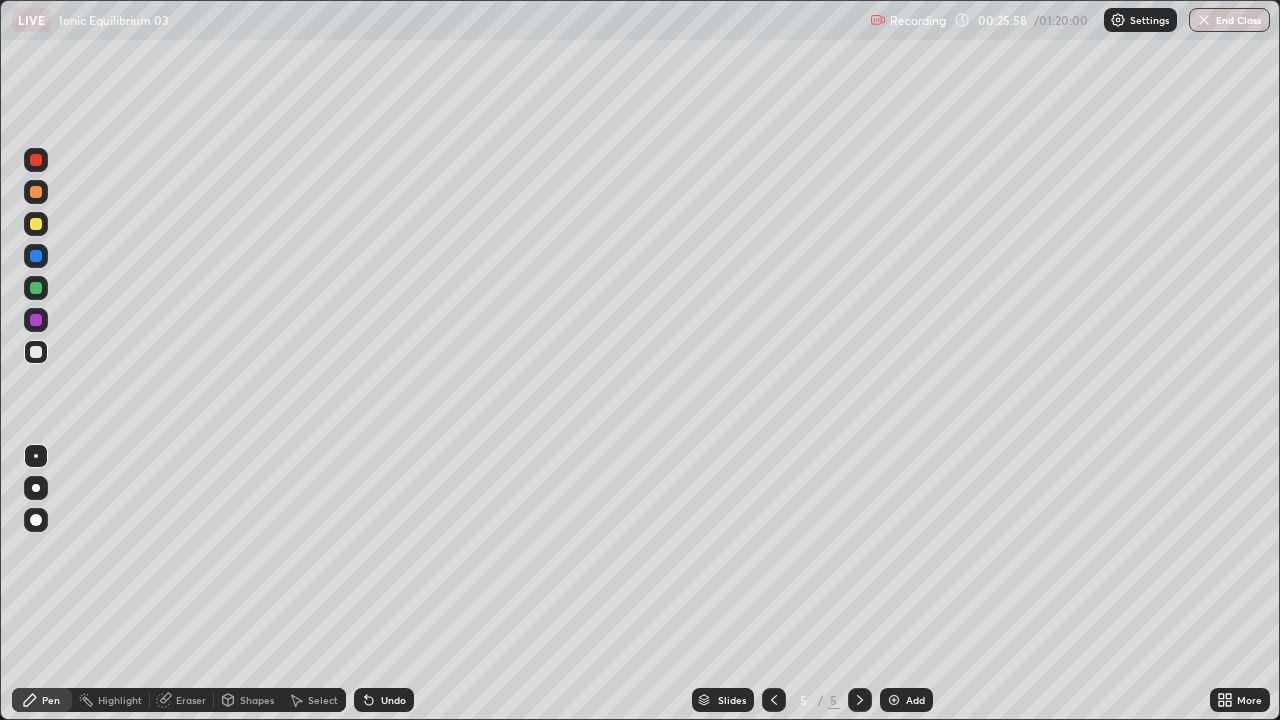 click on "Eraser" at bounding box center (182, 700) 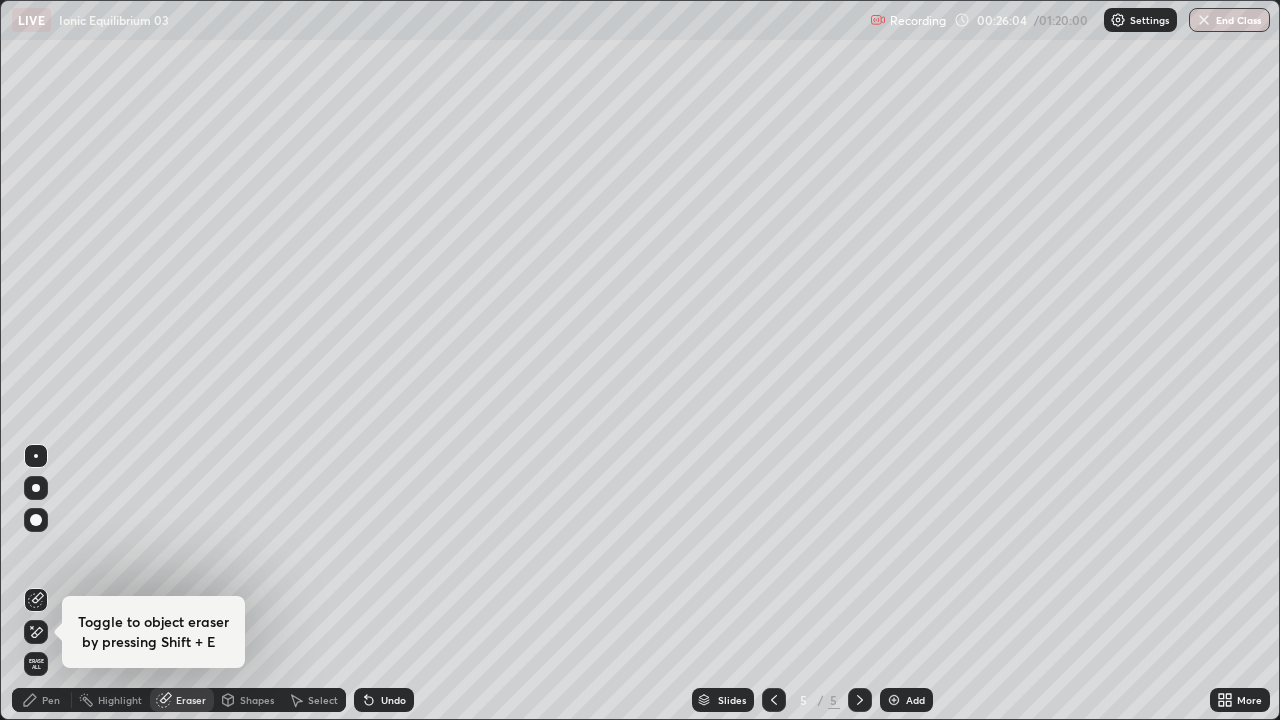 click on "Pen" at bounding box center (51, 700) 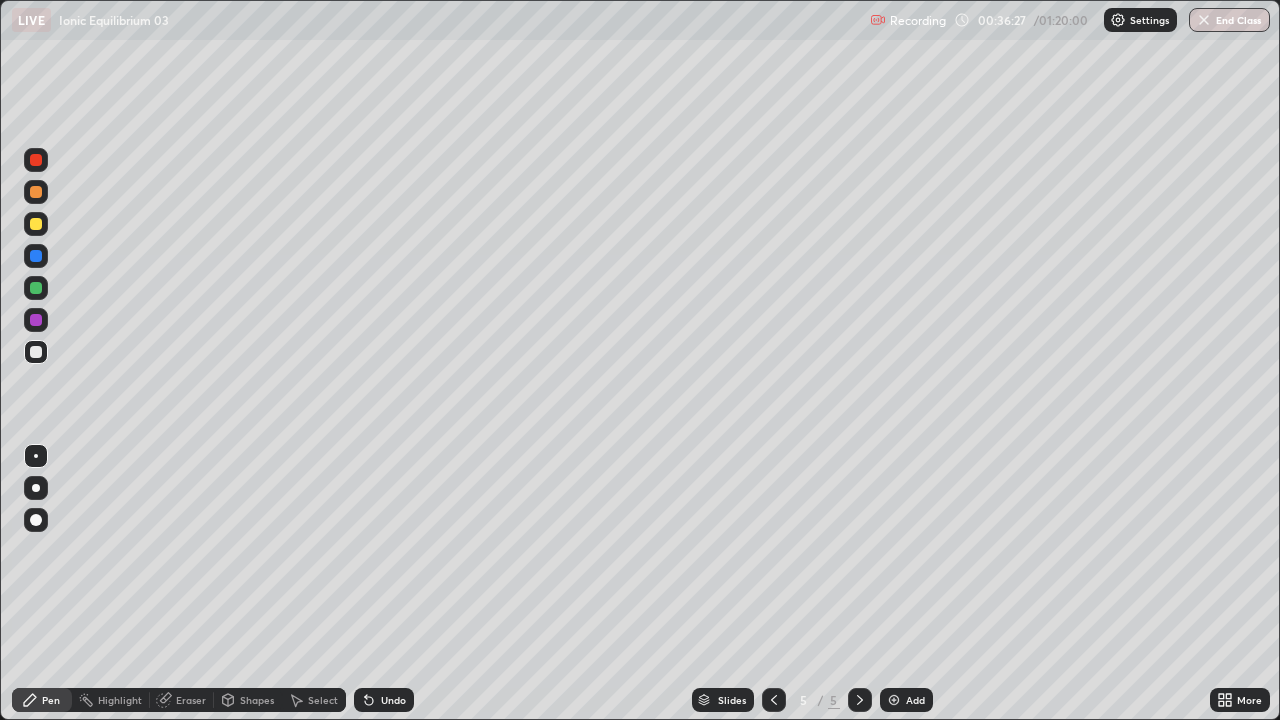 click on "Add" at bounding box center (915, 700) 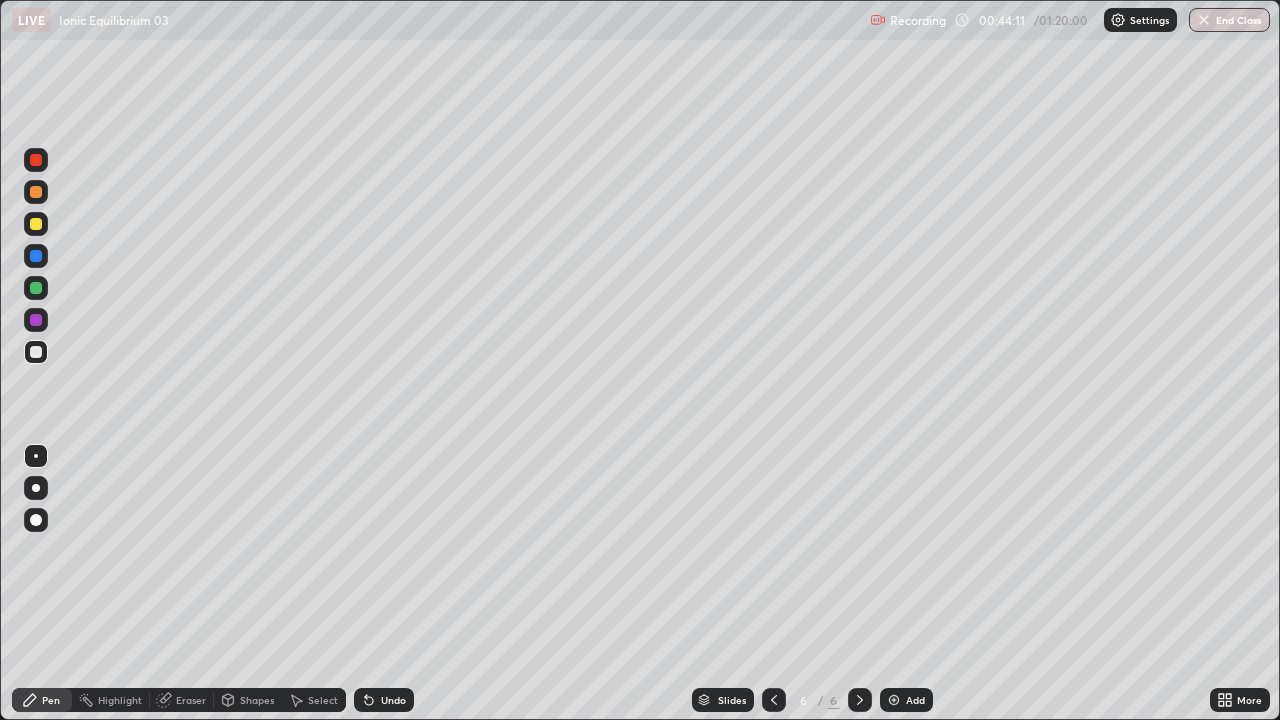 click on "Add" at bounding box center [906, 700] 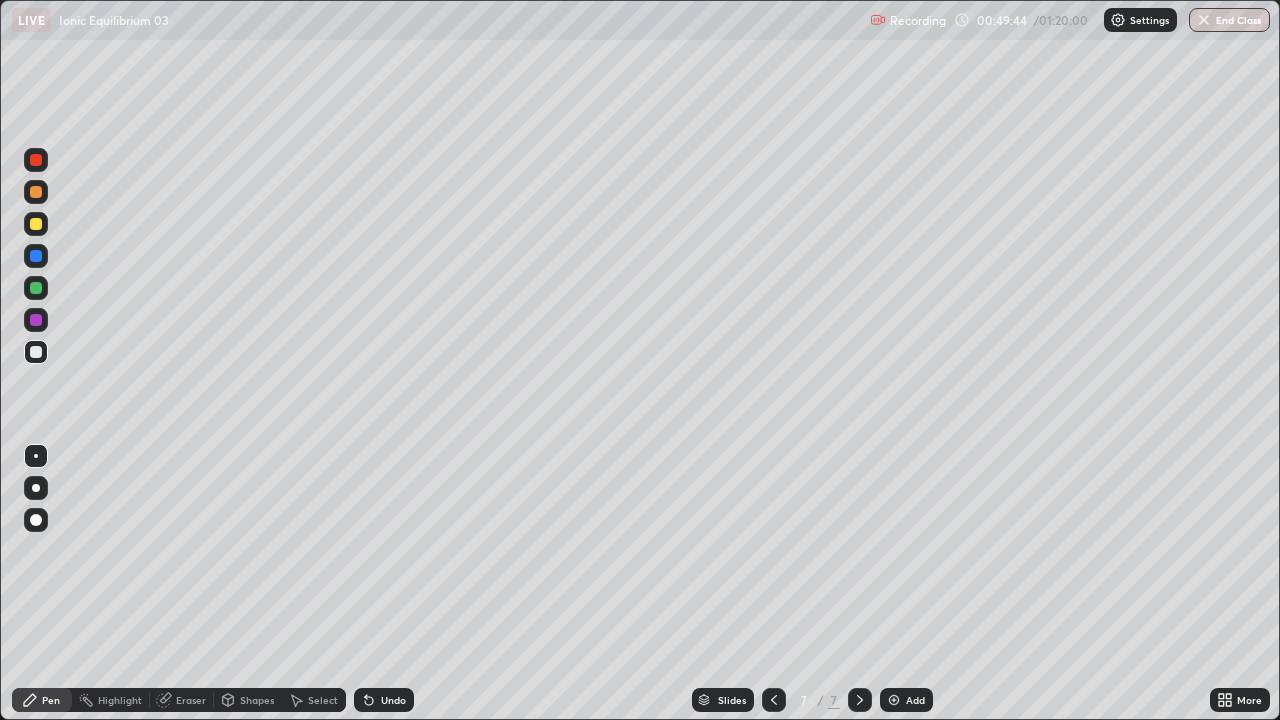 click on "Add" at bounding box center [906, 700] 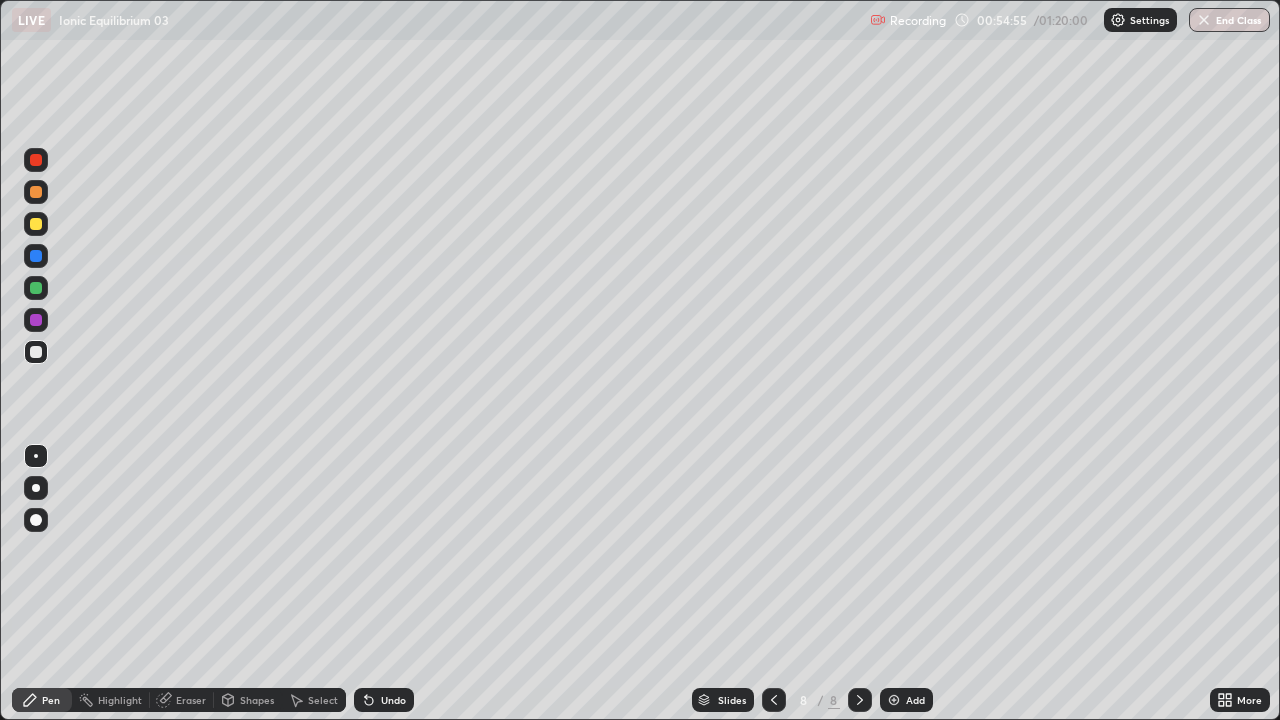 click at bounding box center [894, 700] 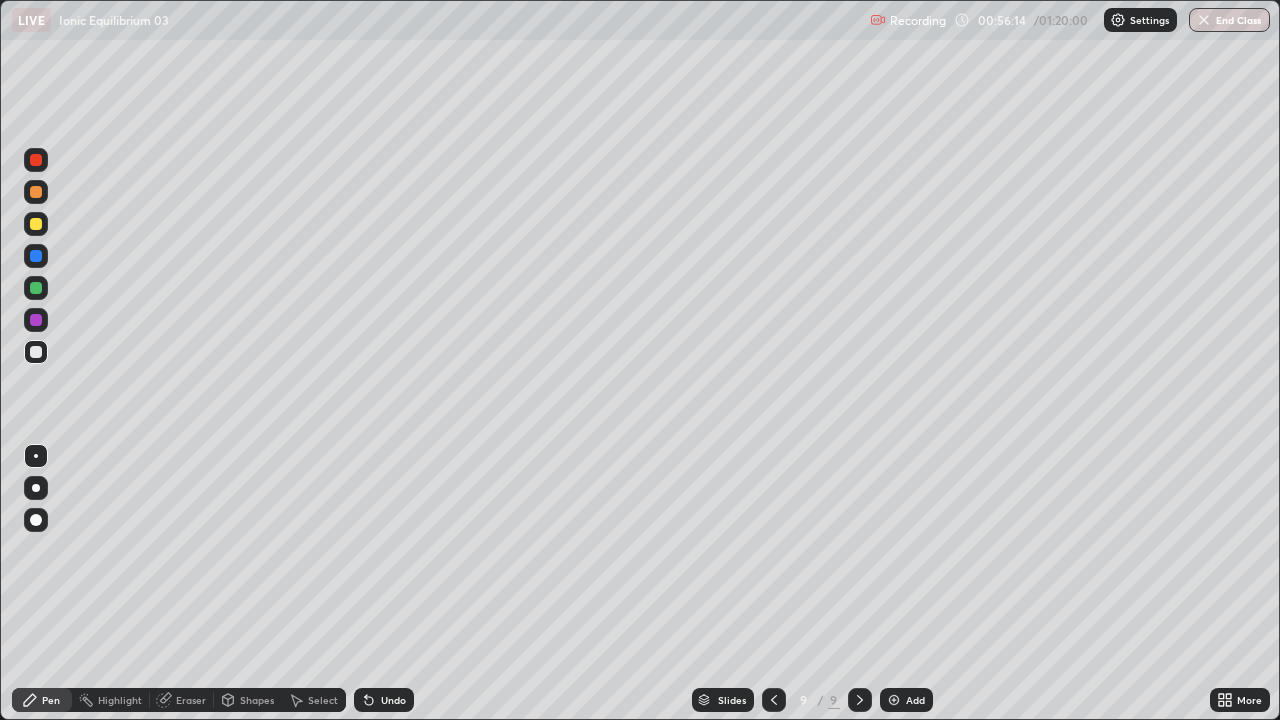 click 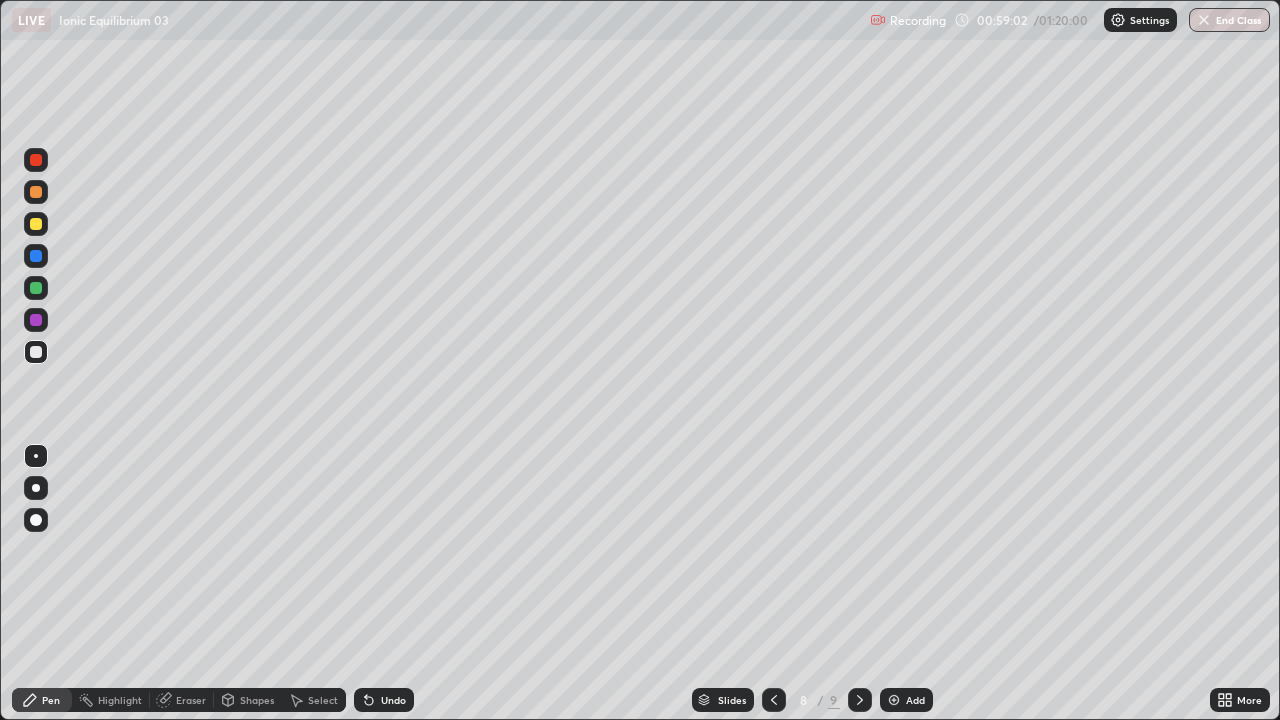 click 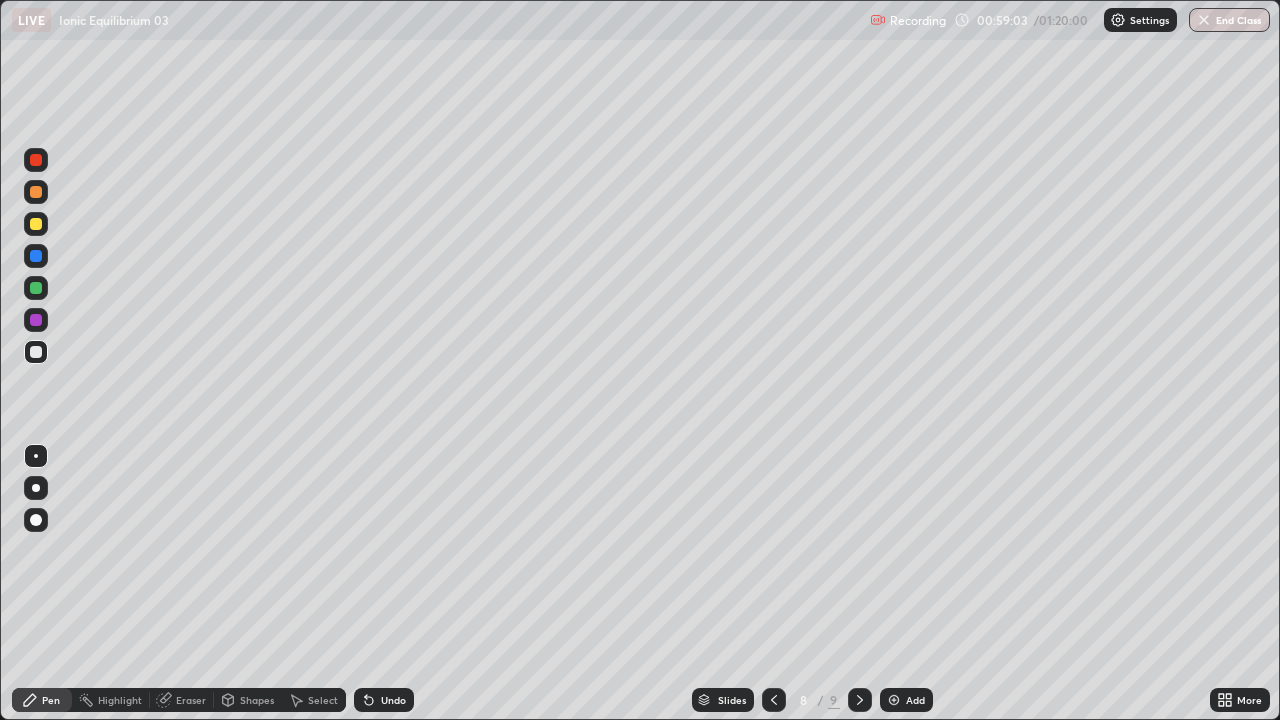click 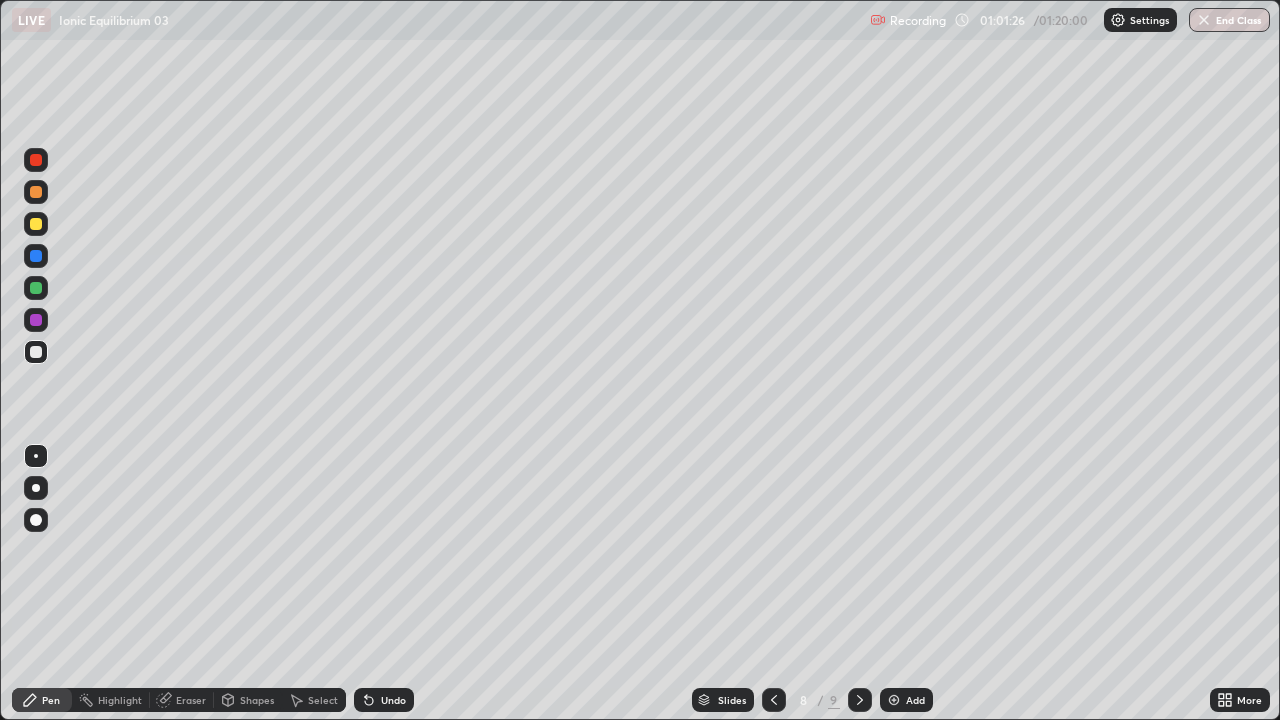 click 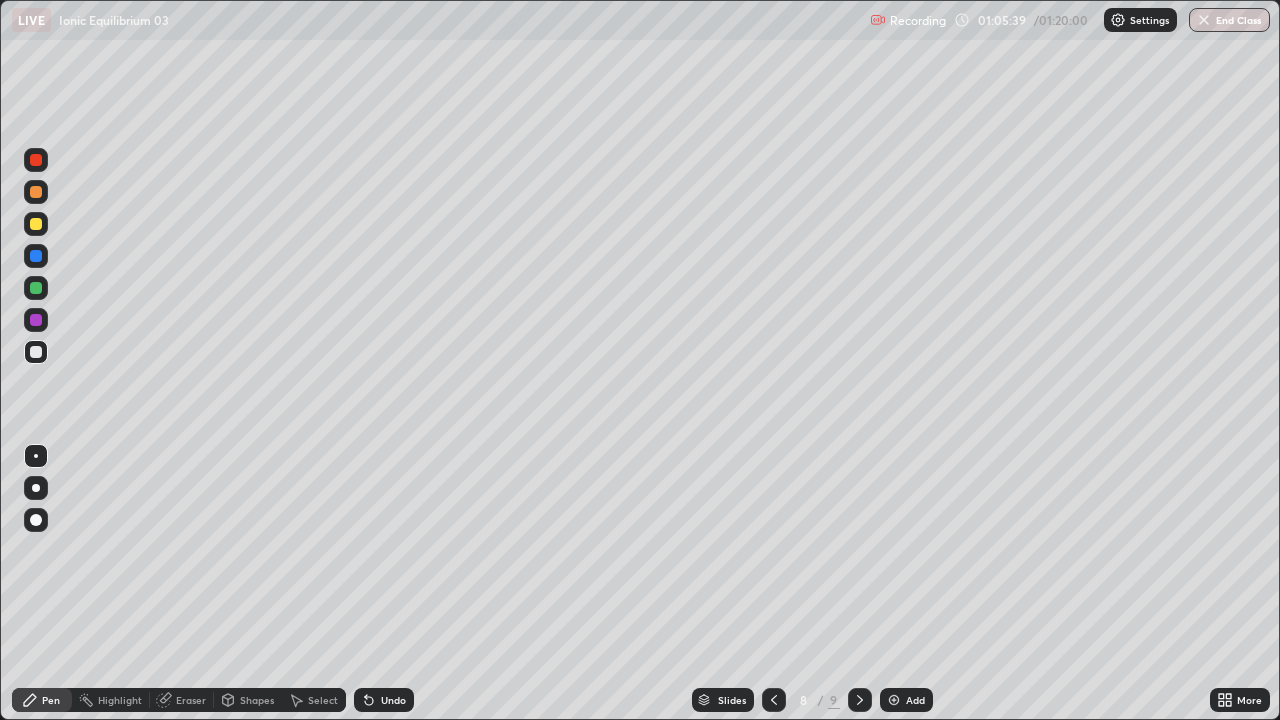 click 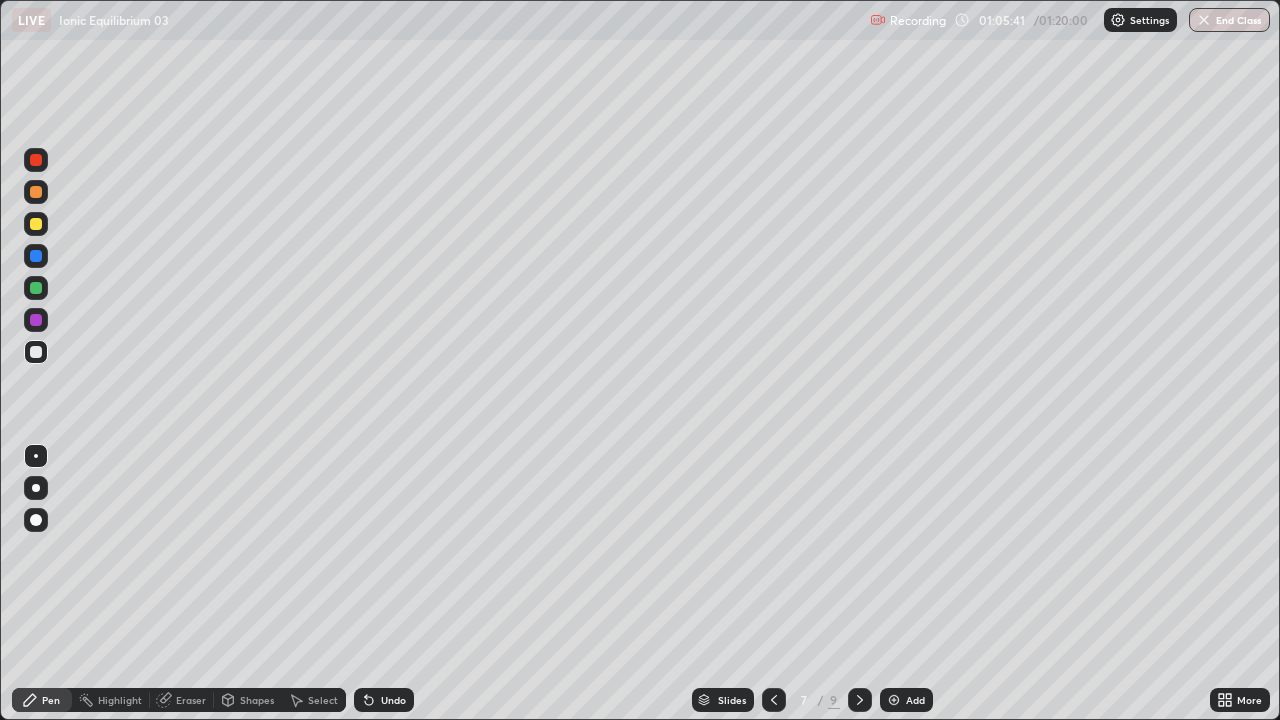 click 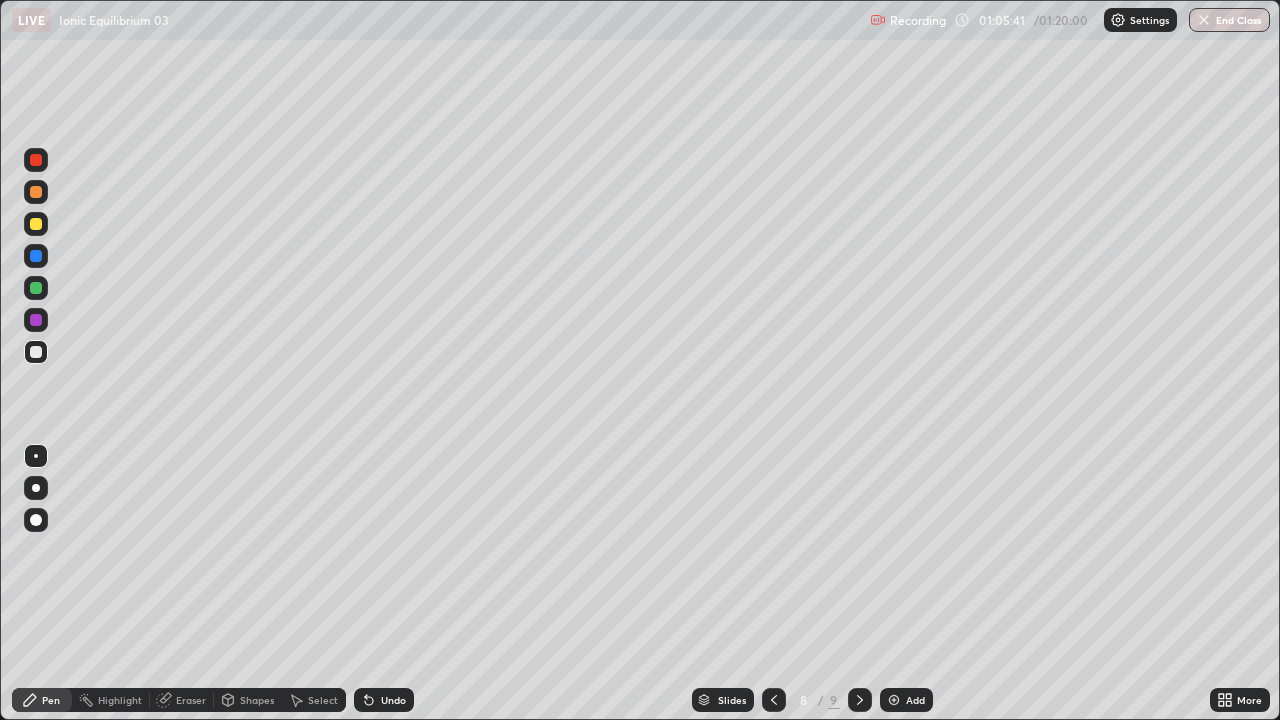 click 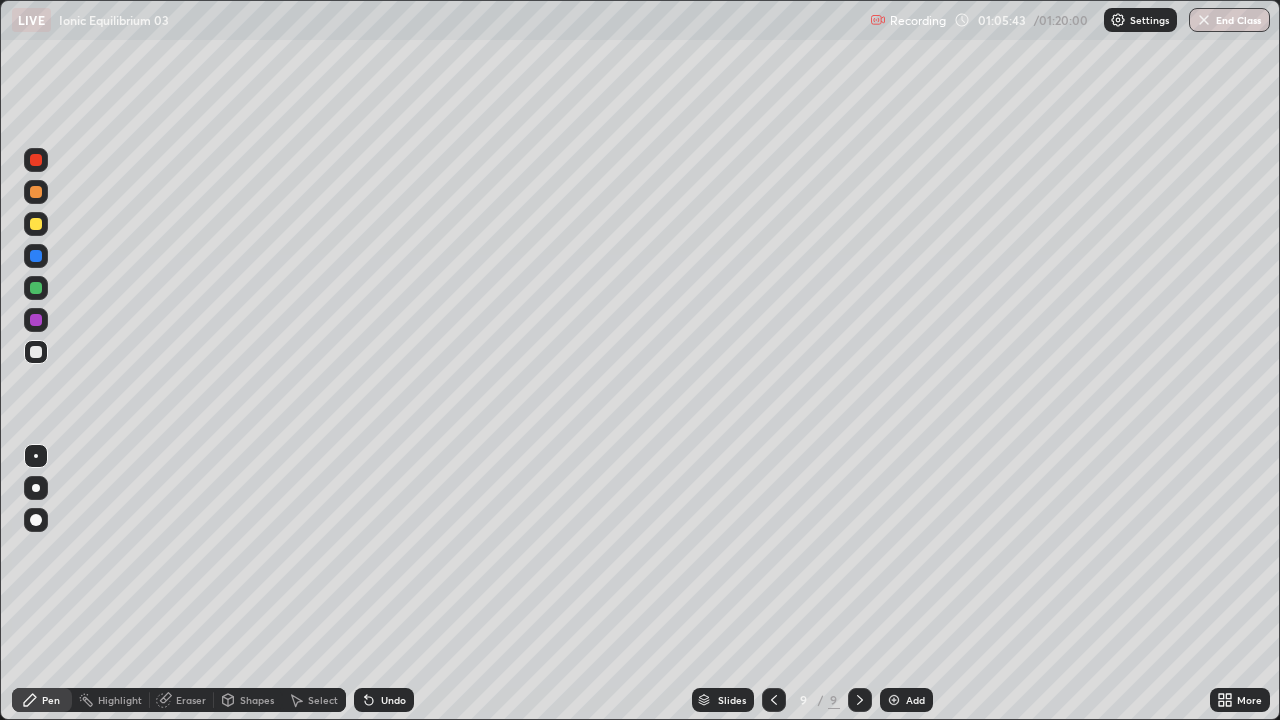 click at bounding box center [860, 700] 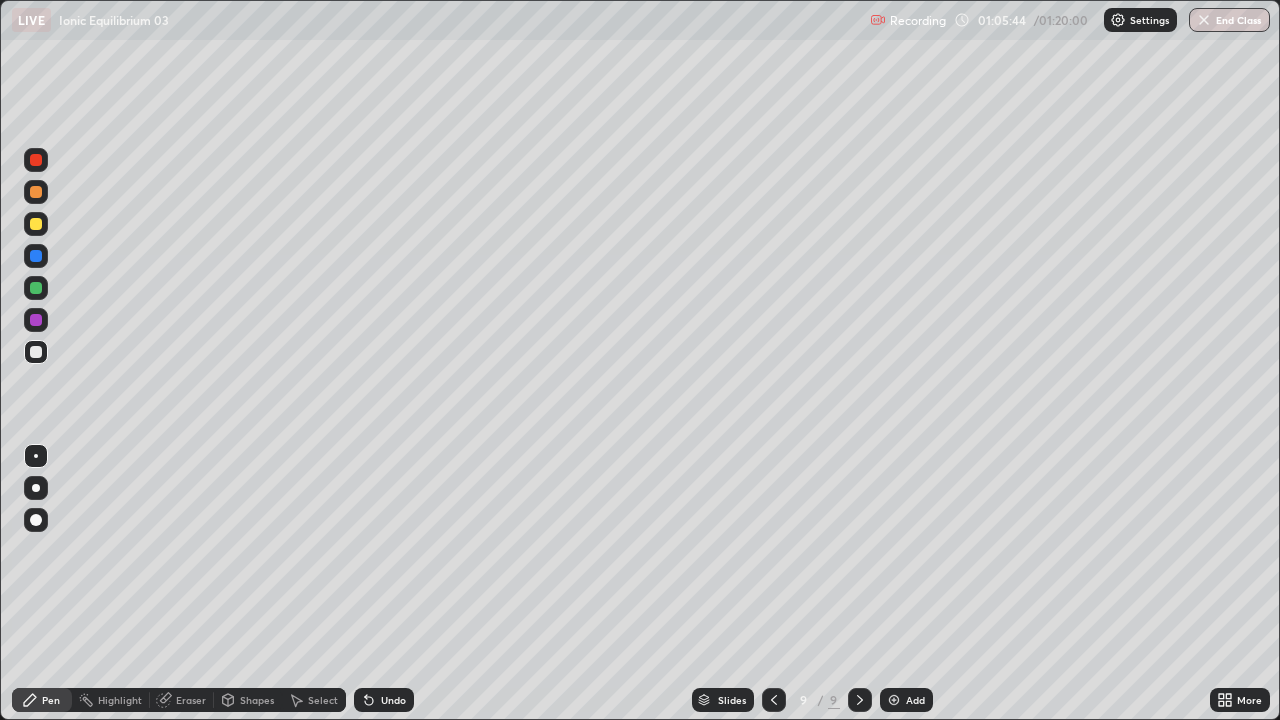click 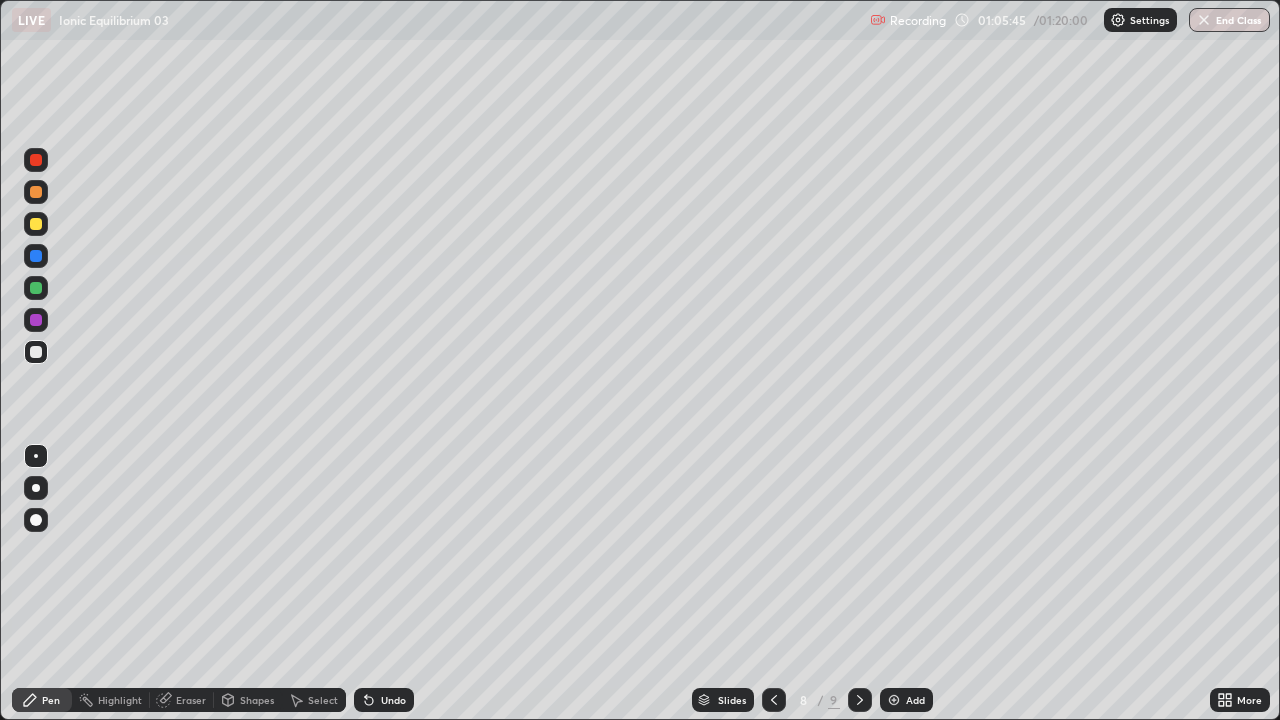 click on "9" at bounding box center (834, 700) 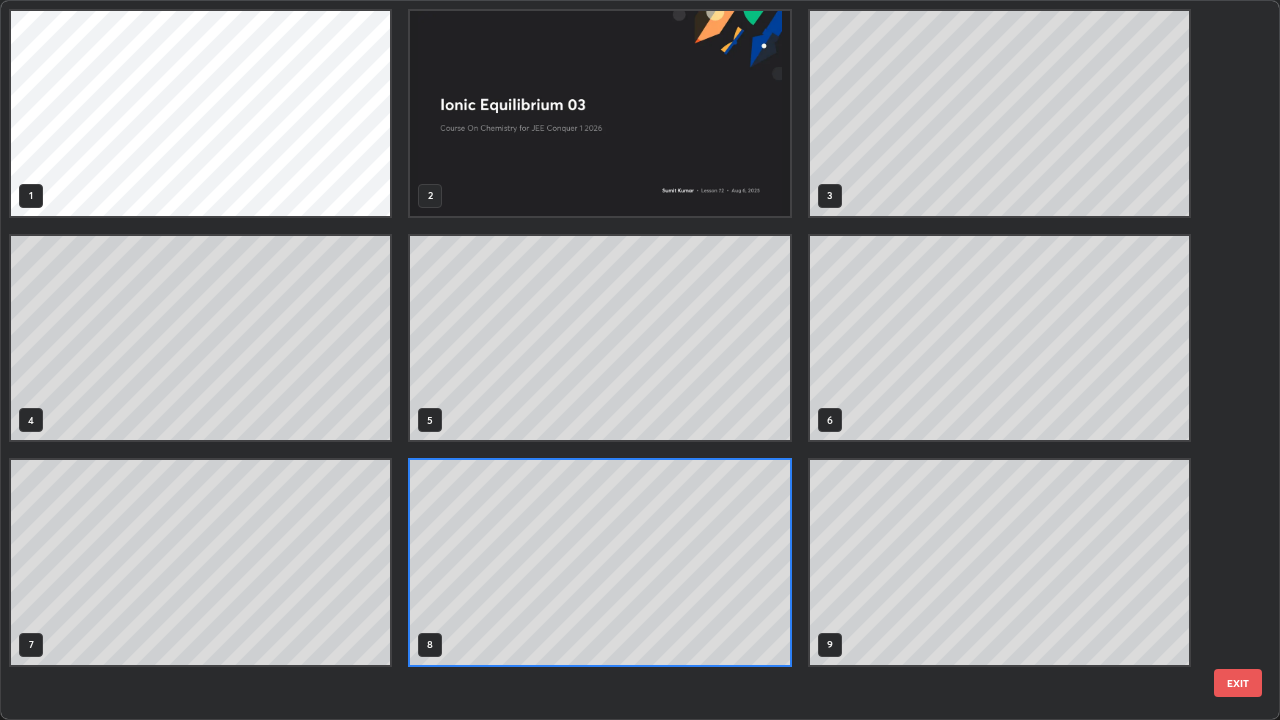 scroll, scrollTop: 7, scrollLeft: 11, axis: both 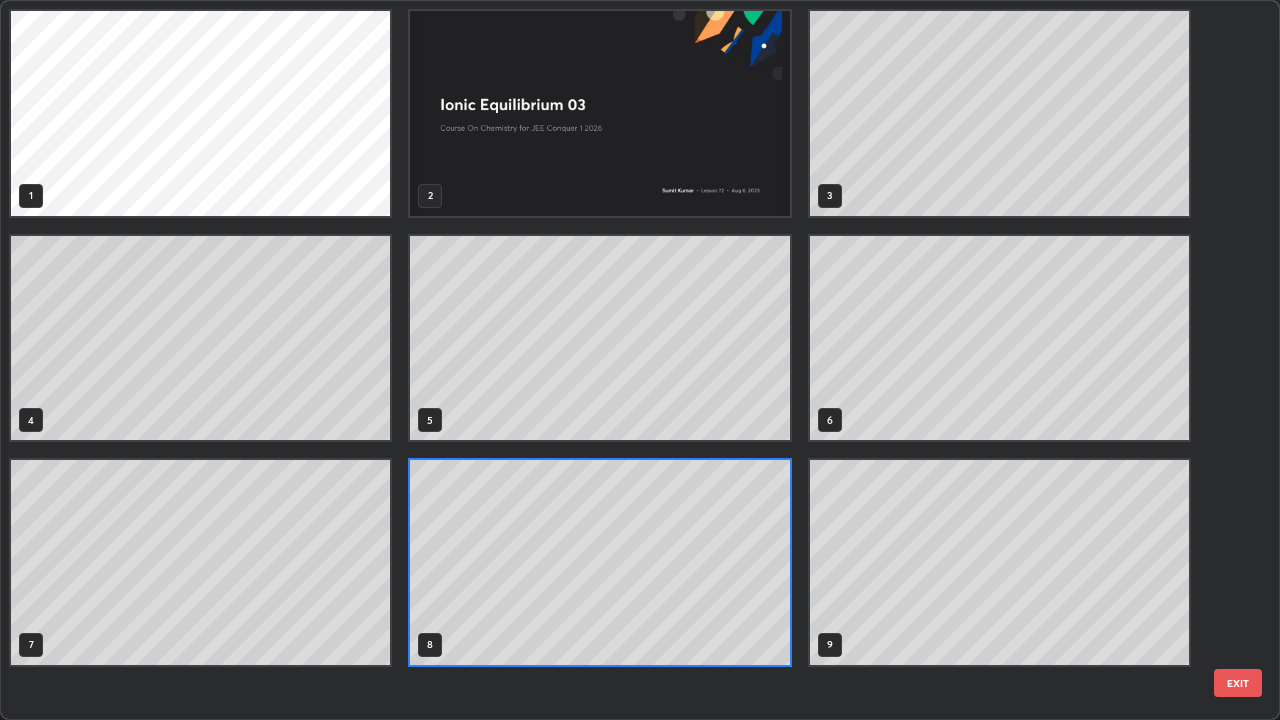 click on "EXIT" at bounding box center [1238, 683] 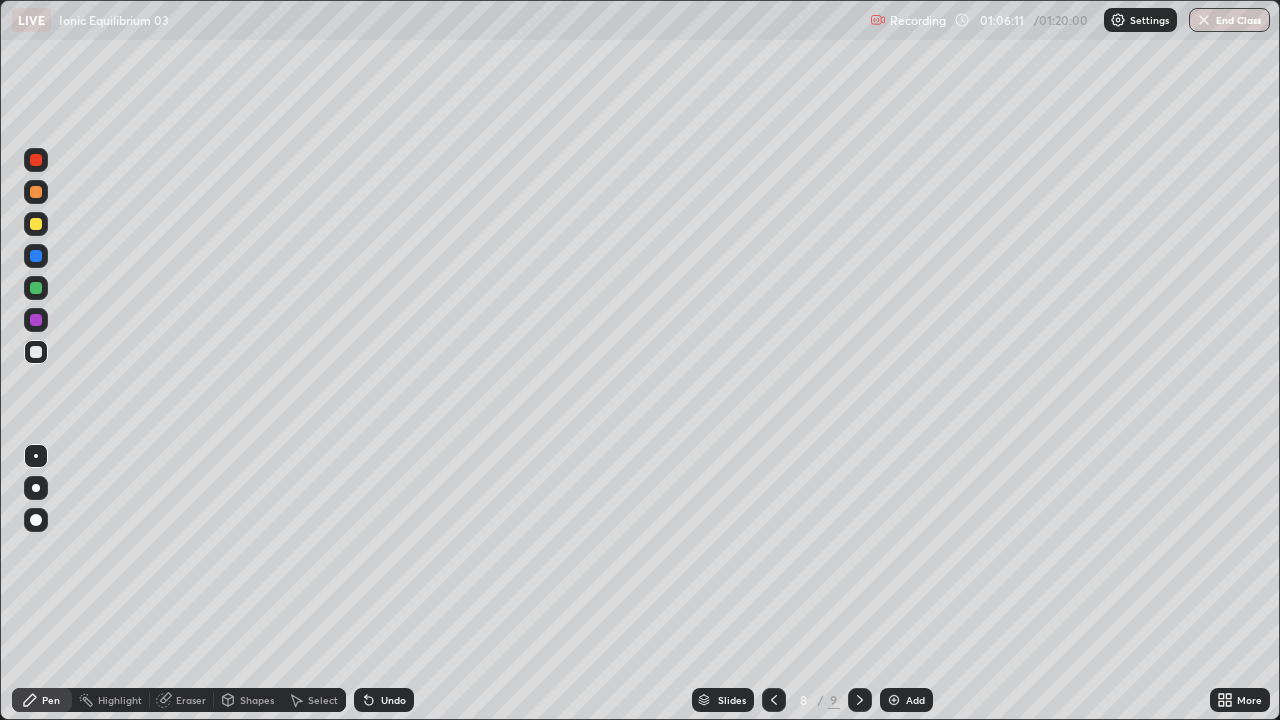 click 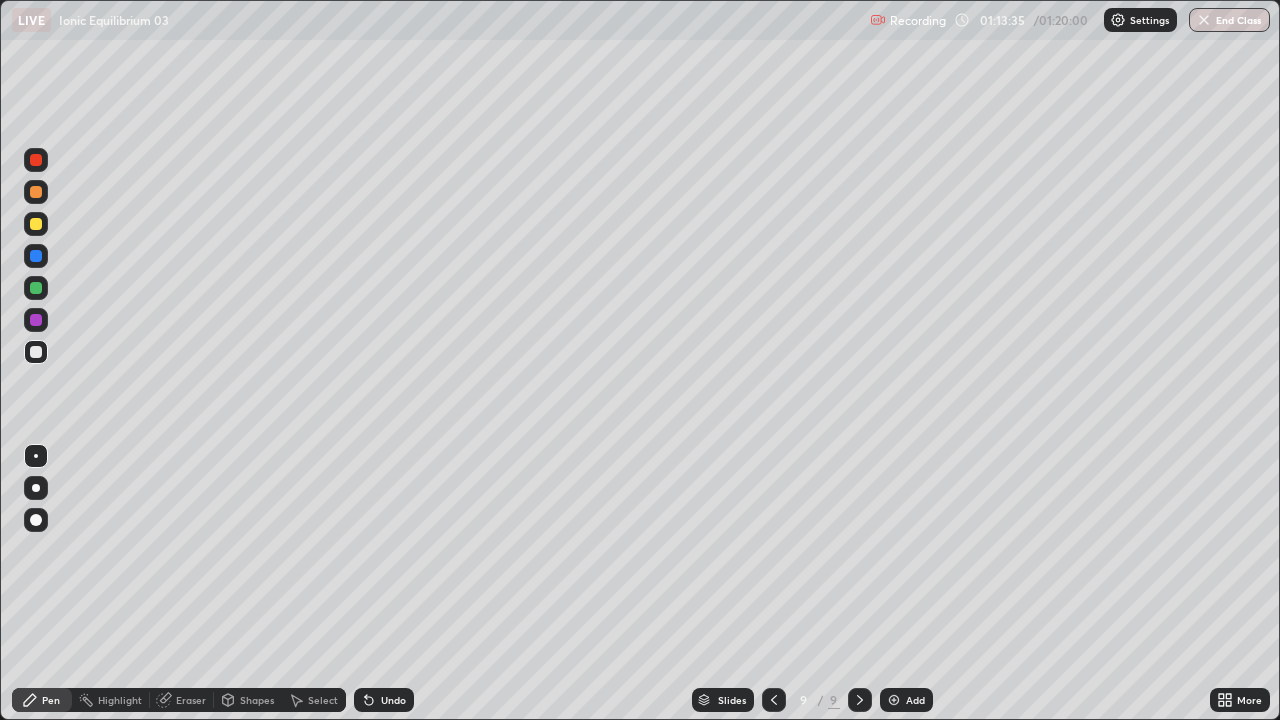 click on "Add" at bounding box center [906, 700] 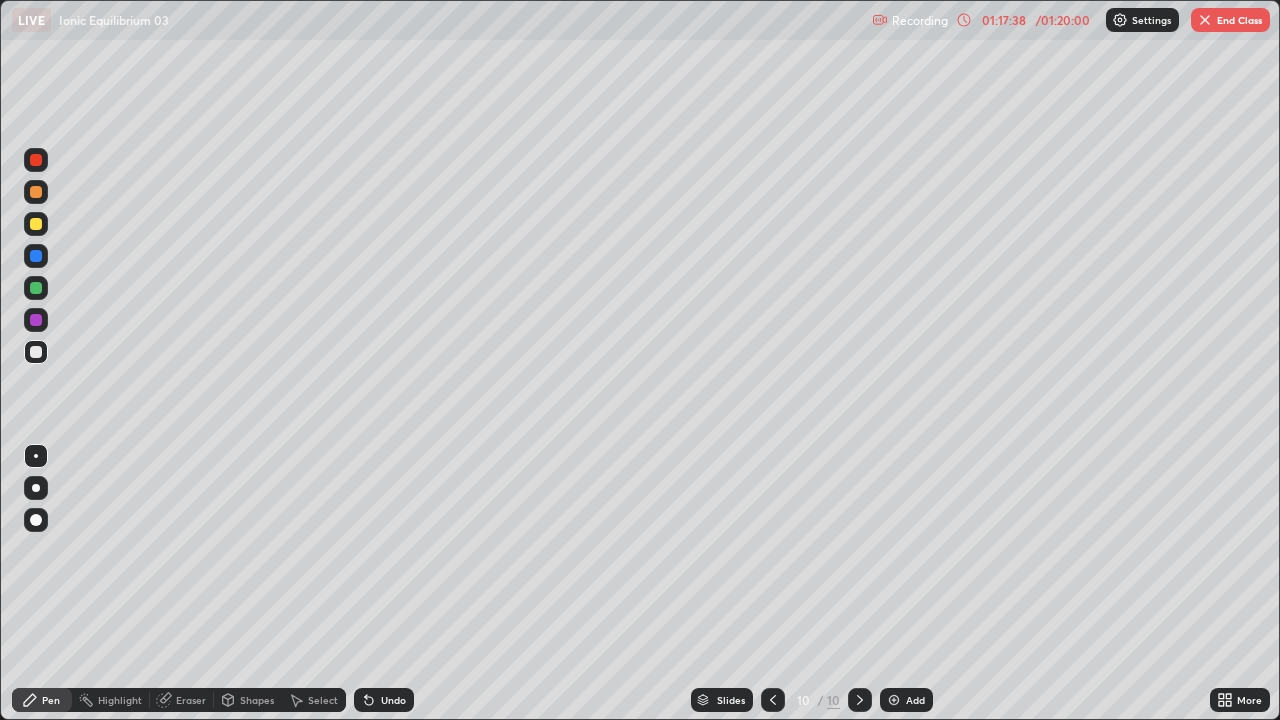click at bounding box center [1205, 20] 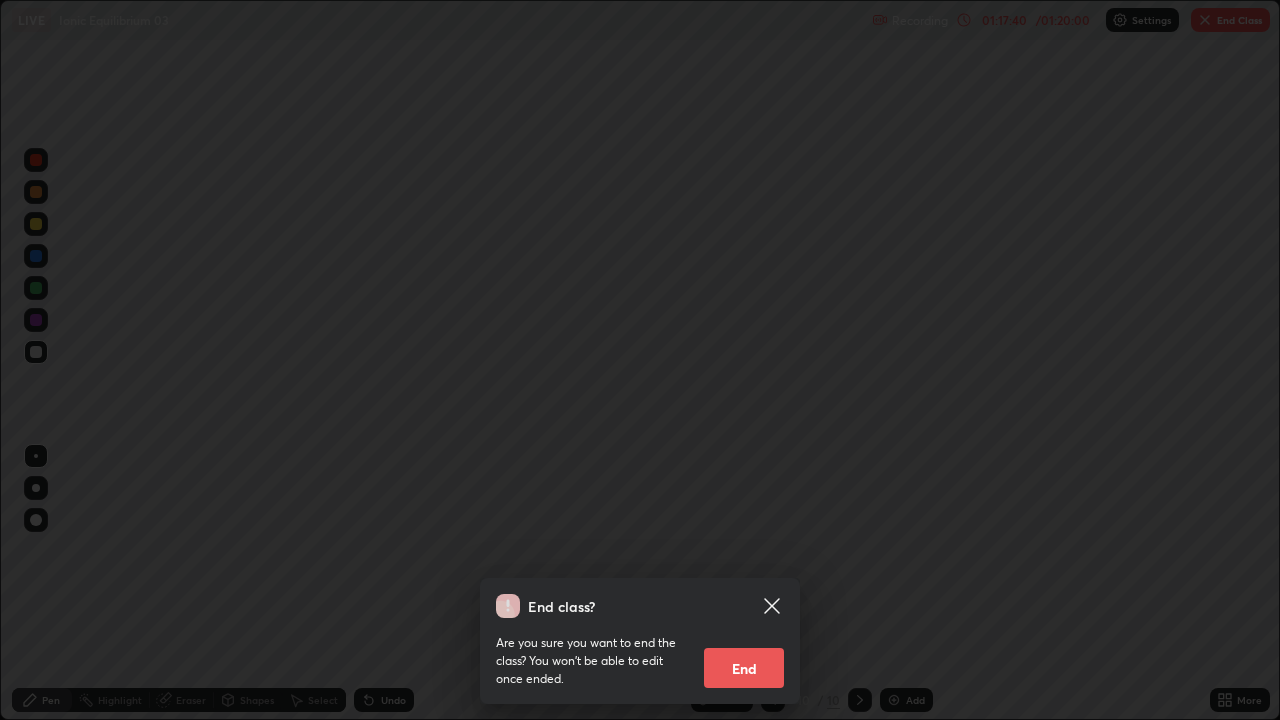 click on "End" at bounding box center (744, 668) 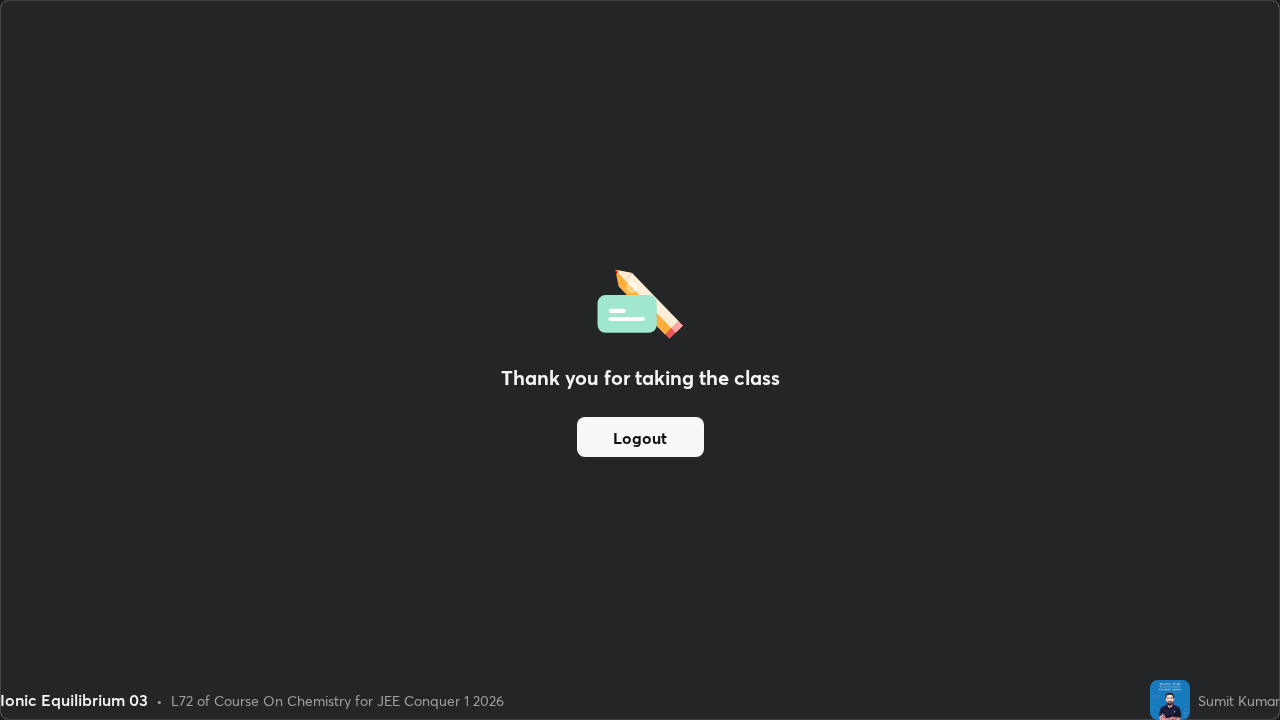 click on "Logout" at bounding box center [640, 437] 